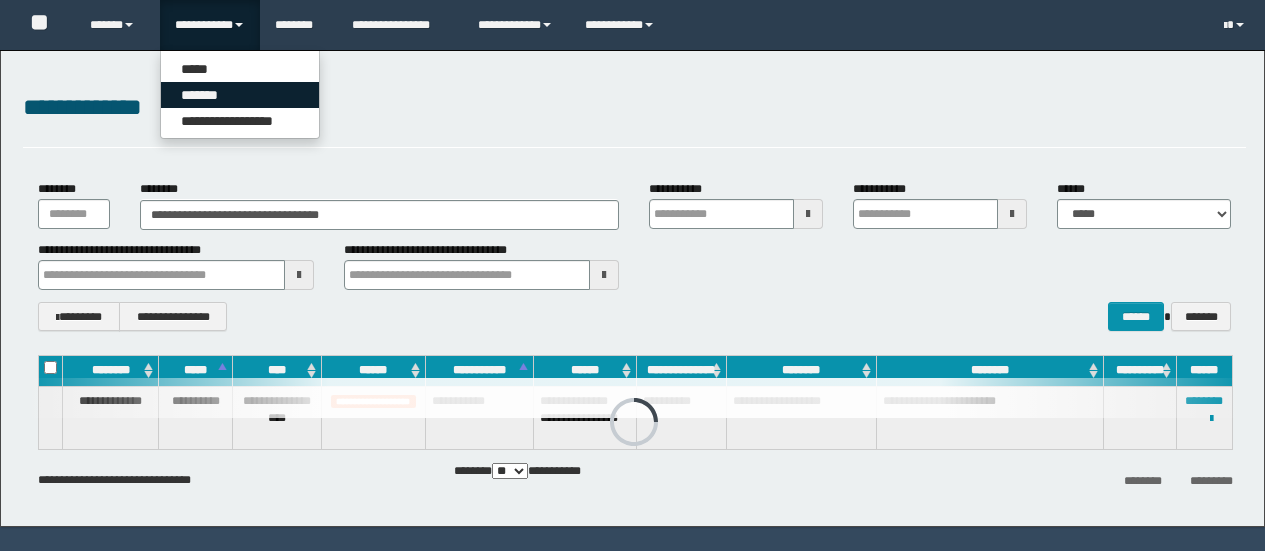 scroll, scrollTop: 0, scrollLeft: 0, axis: both 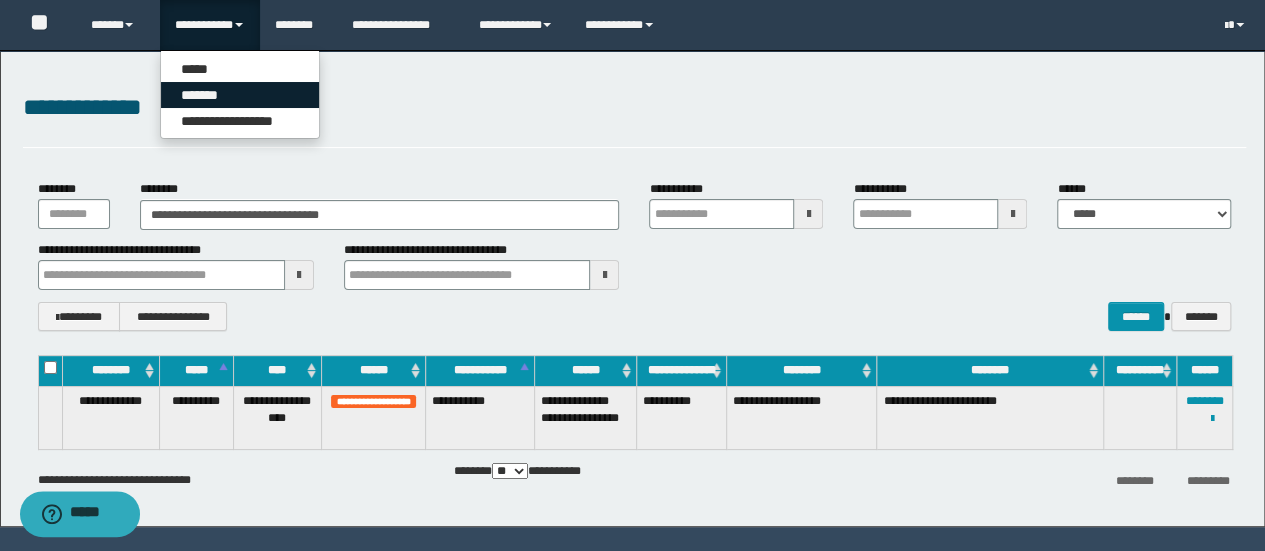 click on "*******" at bounding box center [240, 95] 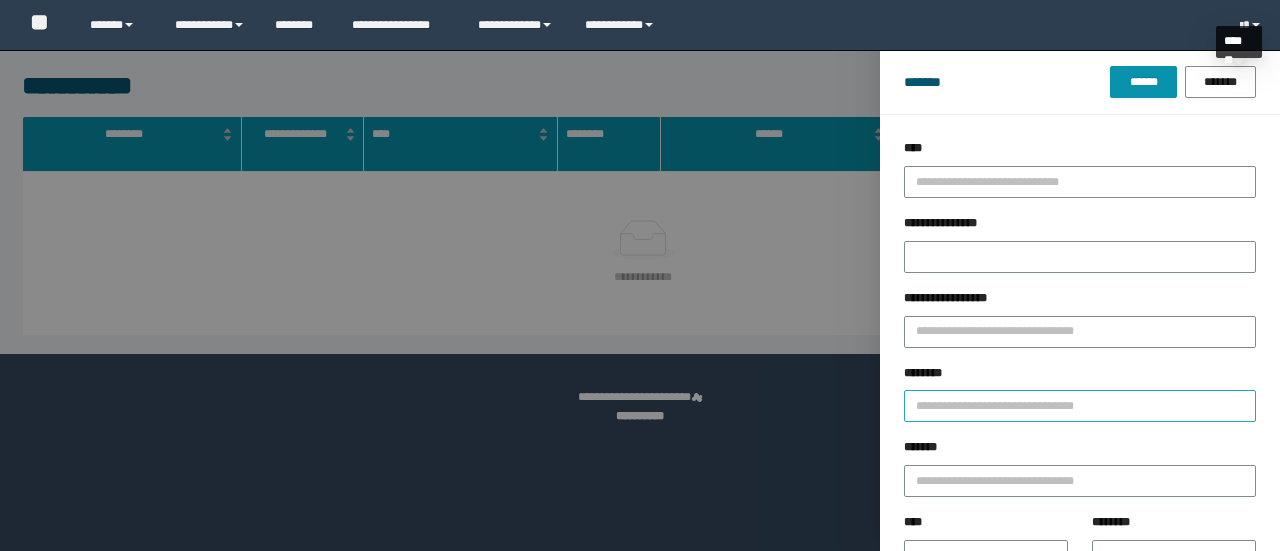 scroll, scrollTop: 0, scrollLeft: 0, axis: both 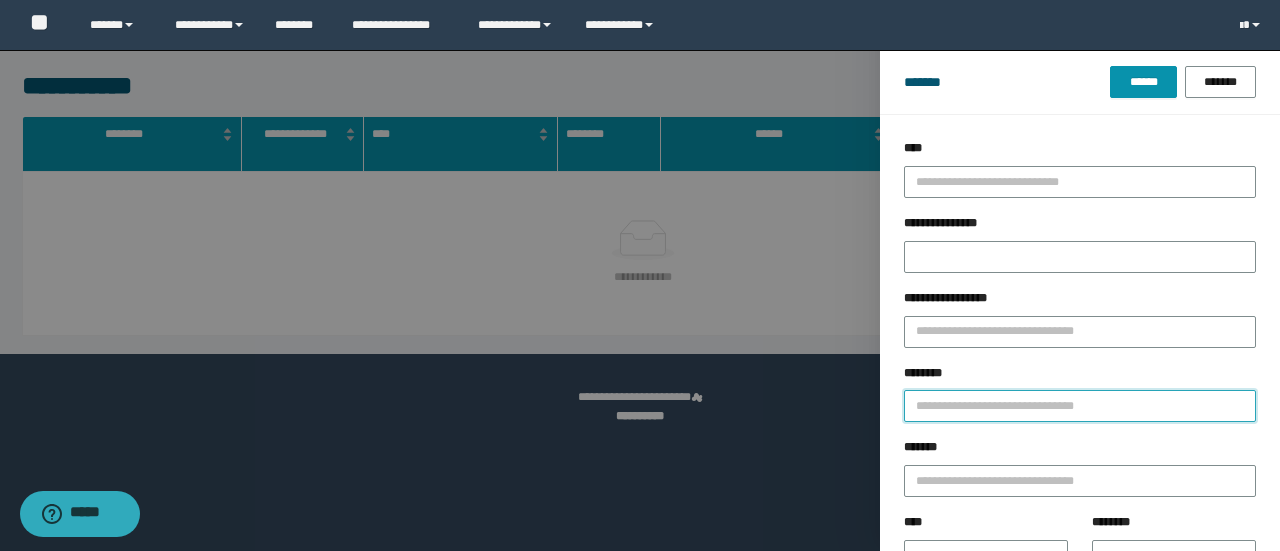 click on "********" at bounding box center [1080, 406] 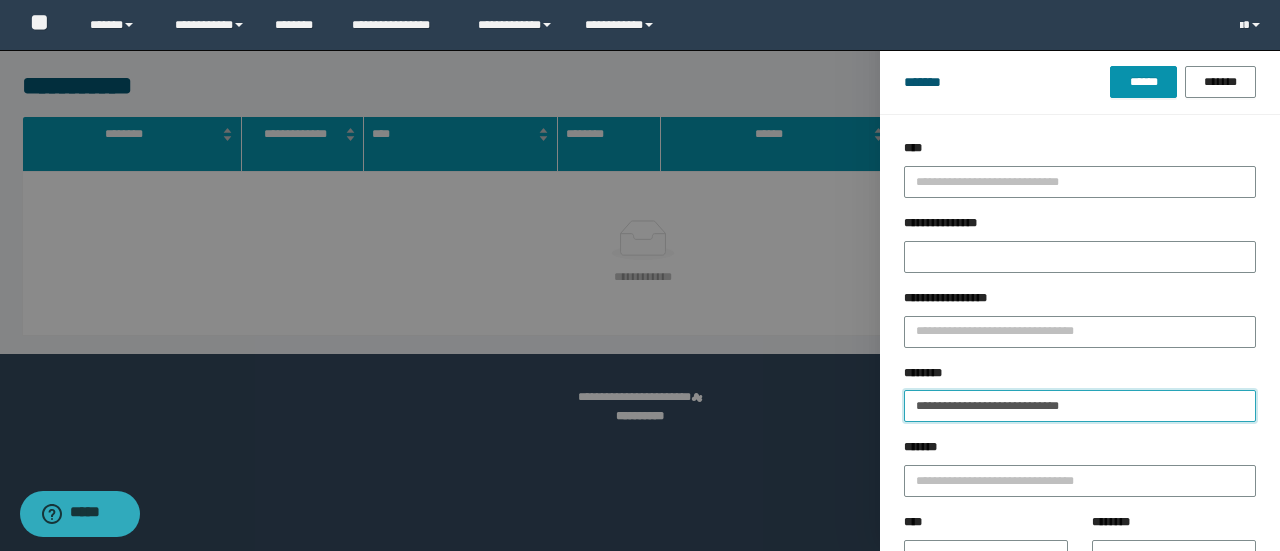 type on "**********" 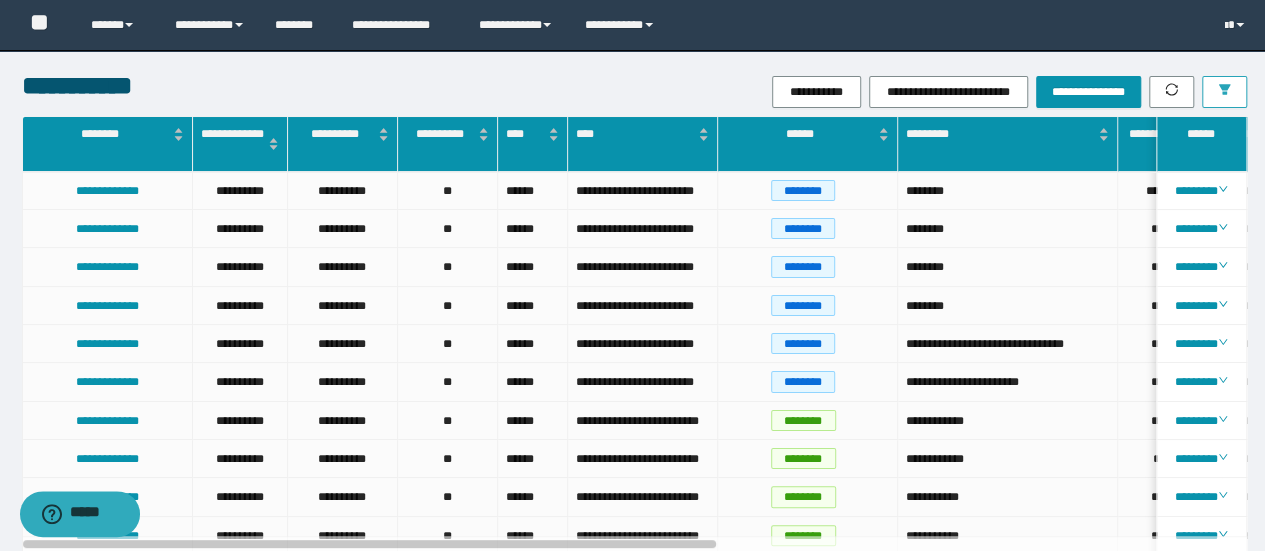 click at bounding box center (1224, 92) 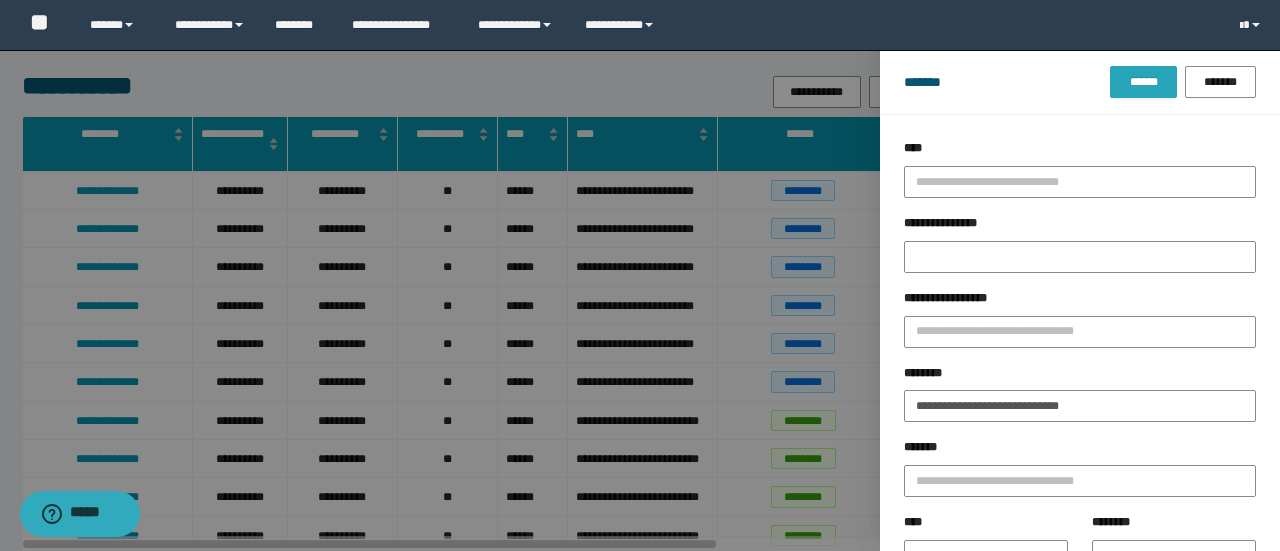 click on "******" at bounding box center [1143, 82] 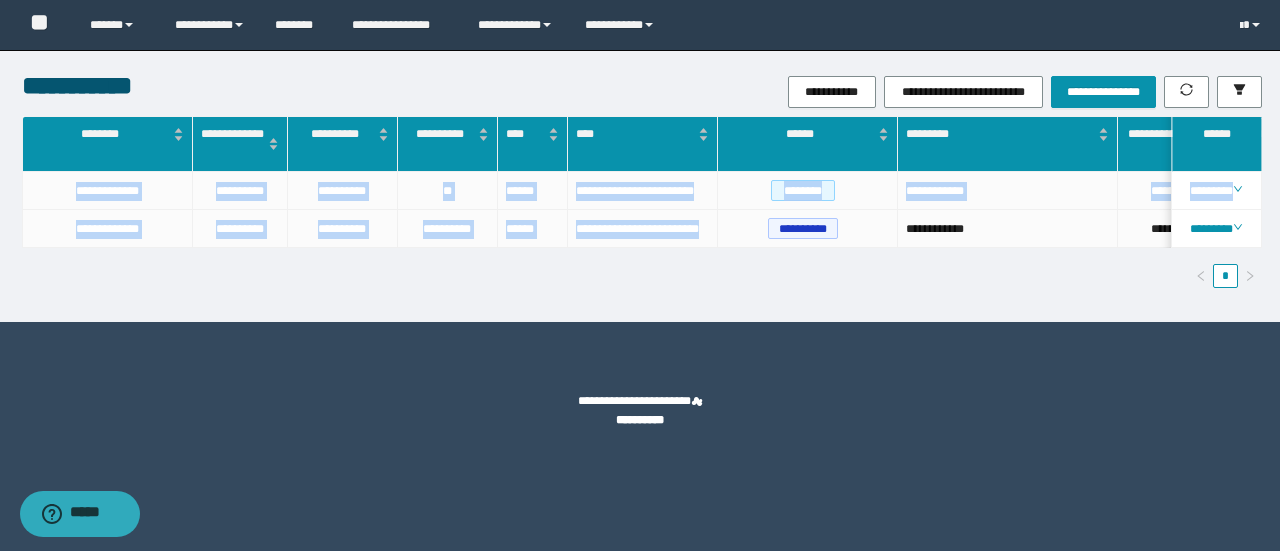 drag, startPoint x: 680, startPoint y: 282, endPoint x: 782, endPoint y: 291, distance: 102.396286 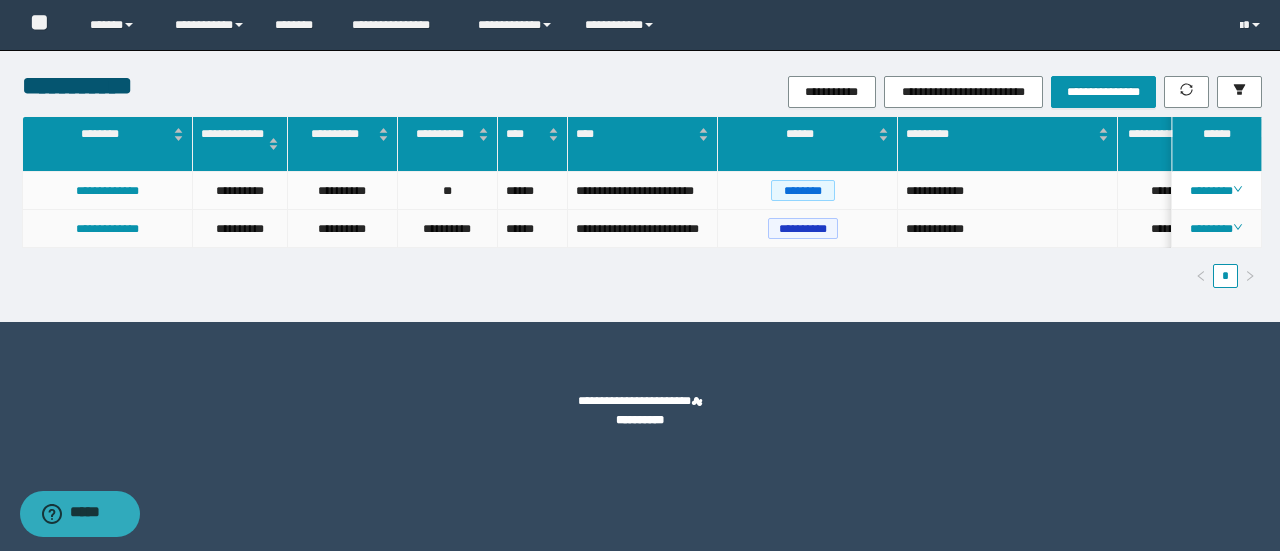 click on "**********" at bounding box center (808, 229) 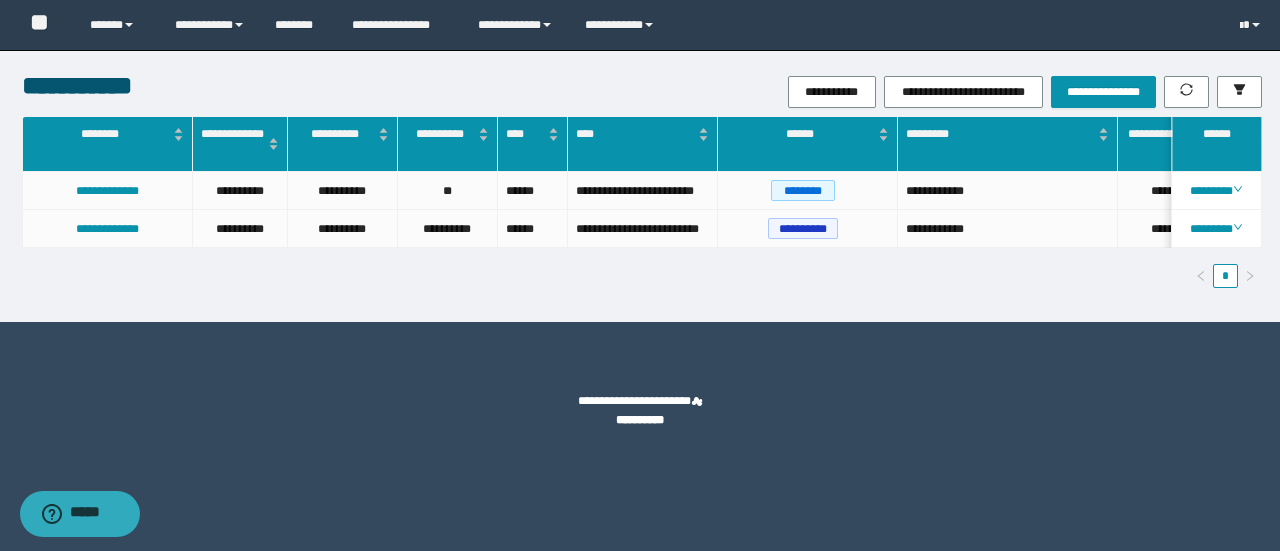 scroll, scrollTop: 0, scrollLeft: 60, axis: horizontal 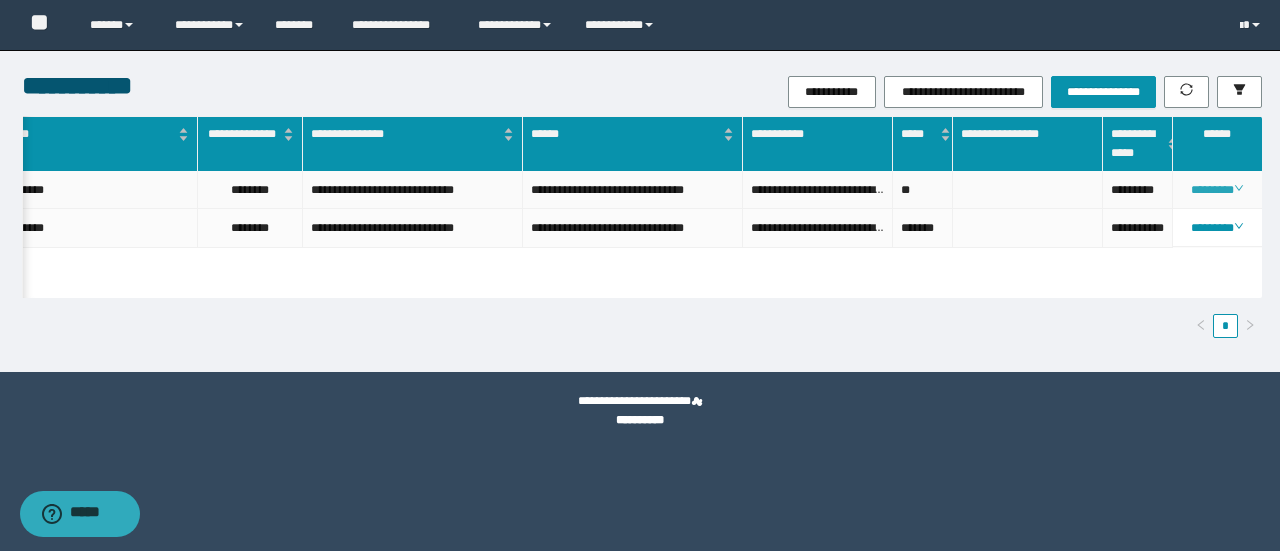 click on "********" at bounding box center (1216, 190) 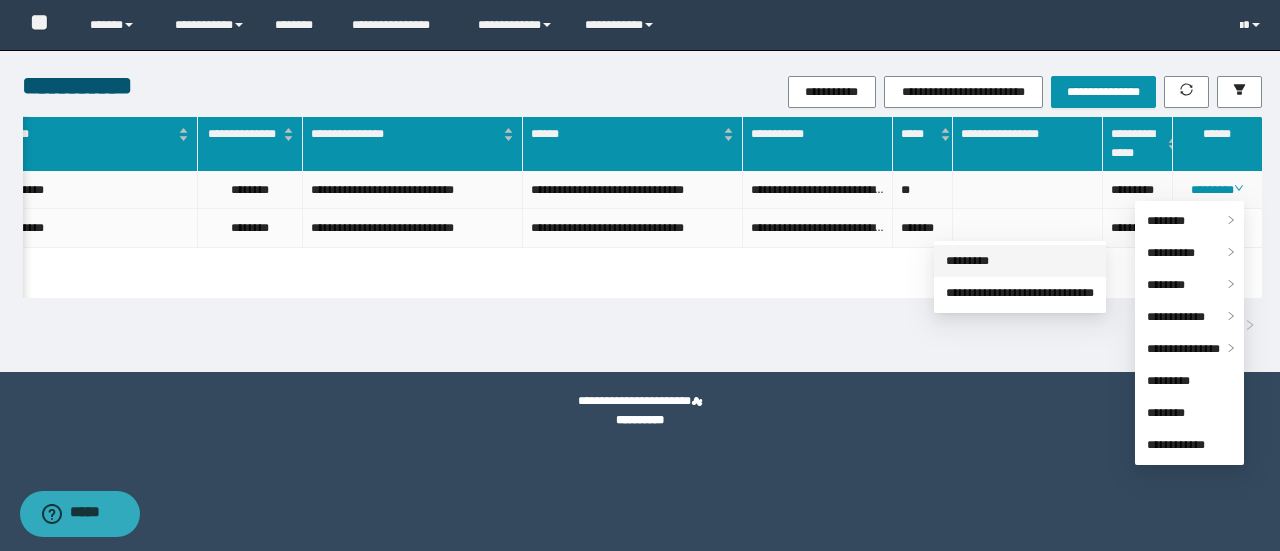 click on "*********" at bounding box center (967, 261) 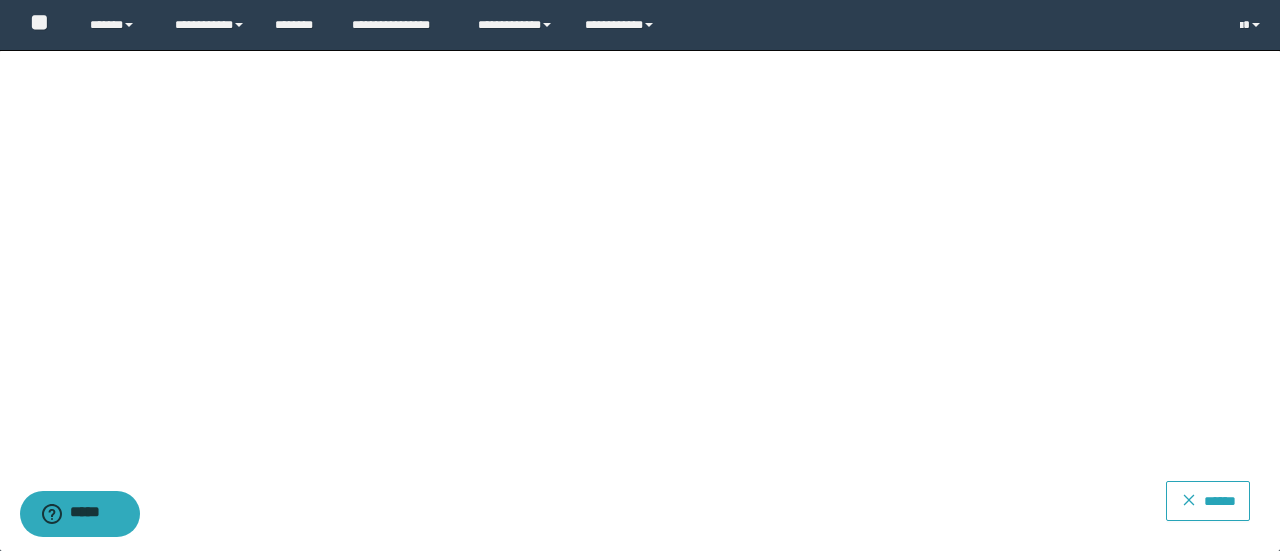 click 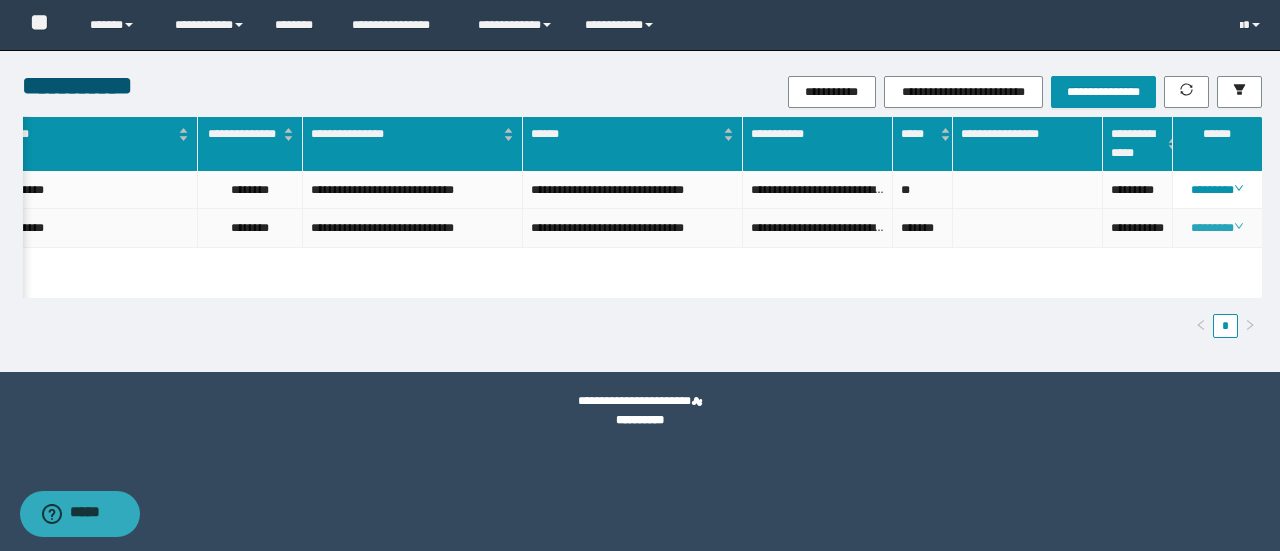 click on "********" at bounding box center (1216, 228) 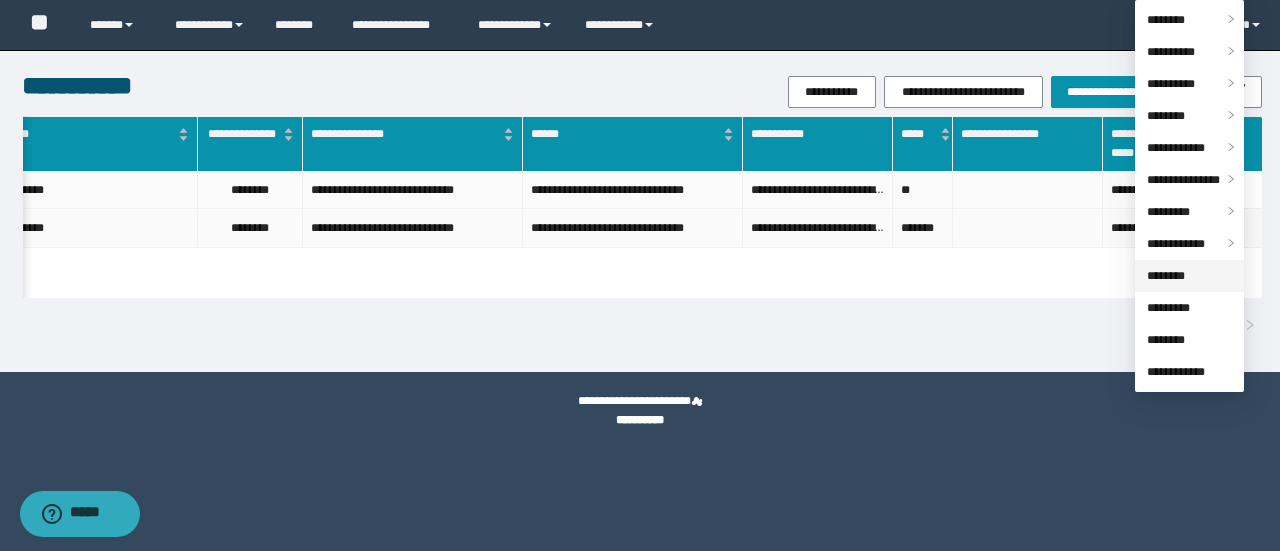 click on "********" at bounding box center (1166, 276) 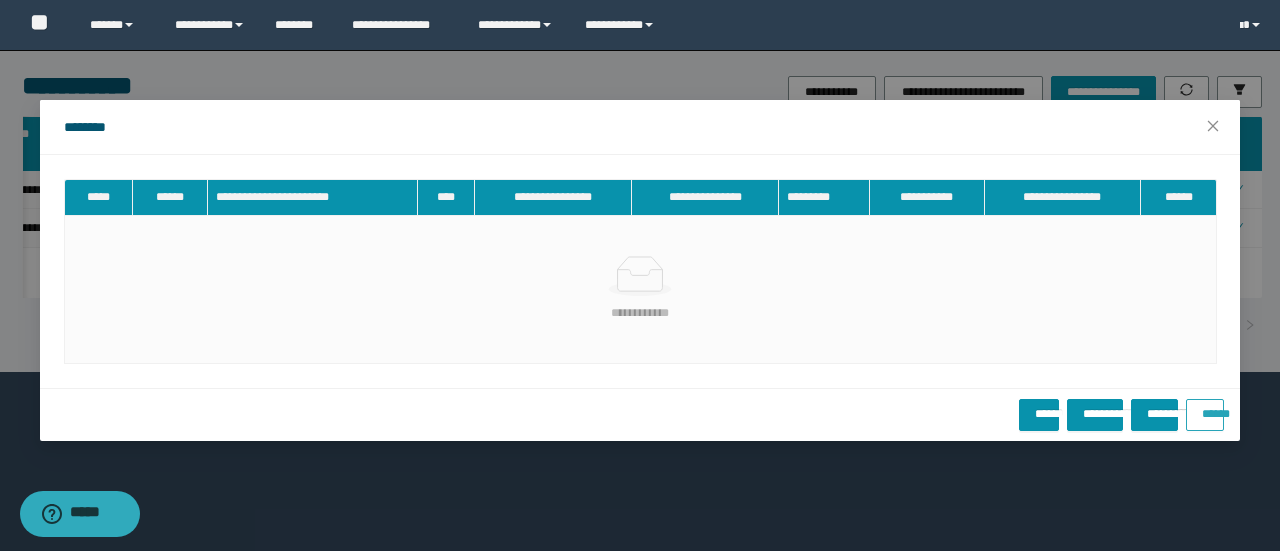 click on "******" at bounding box center [1205, 415] 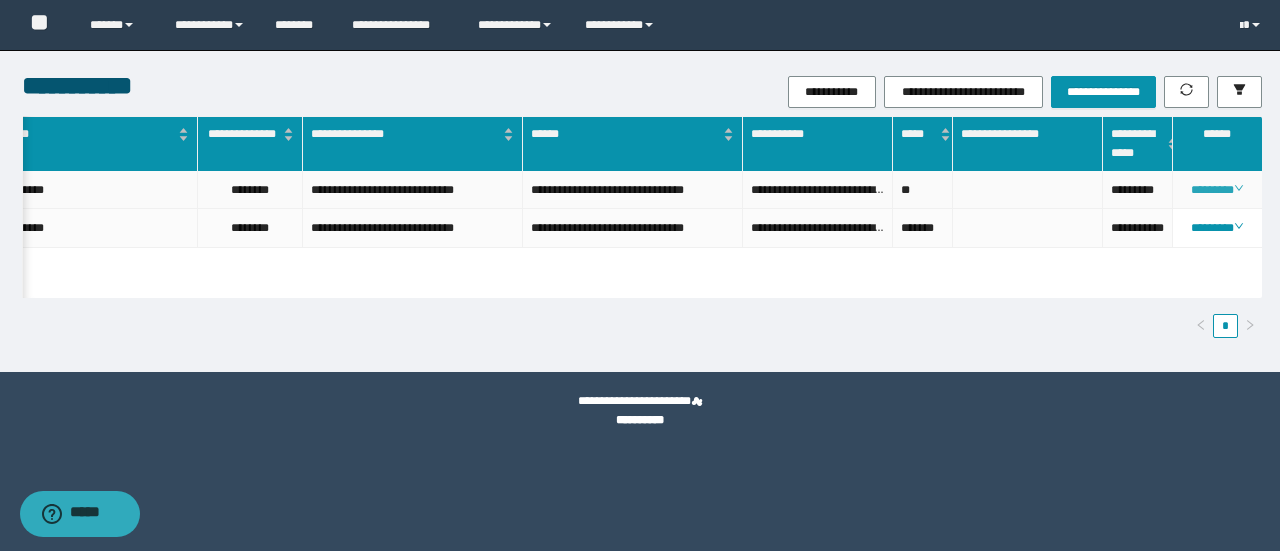 click on "********" at bounding box center (1216, 190) 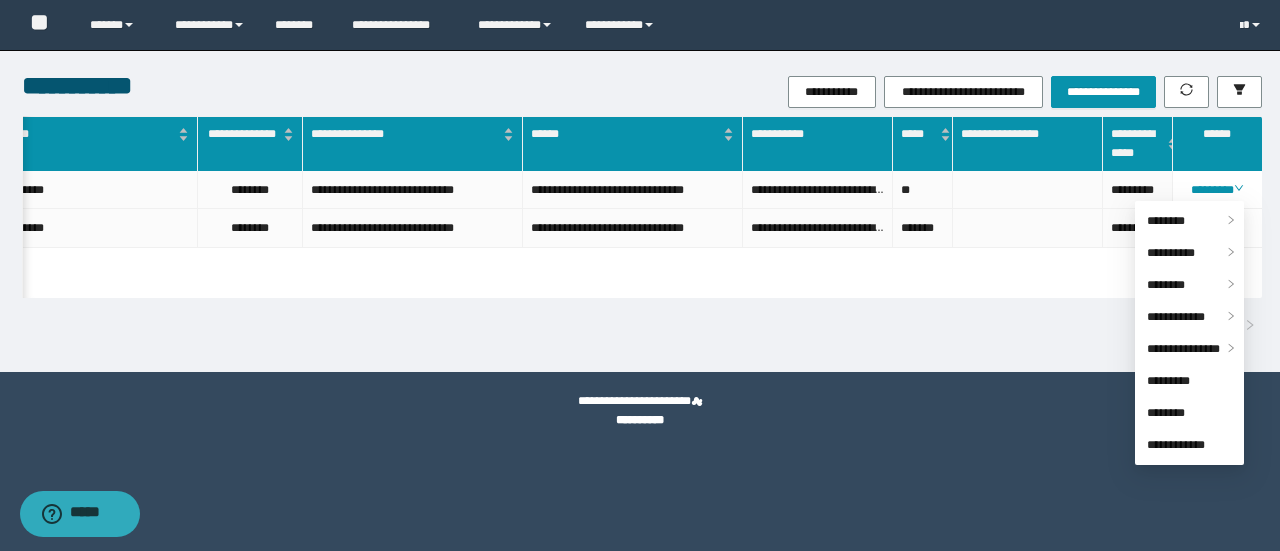 click on "**********" at bounding box center [640, 411] 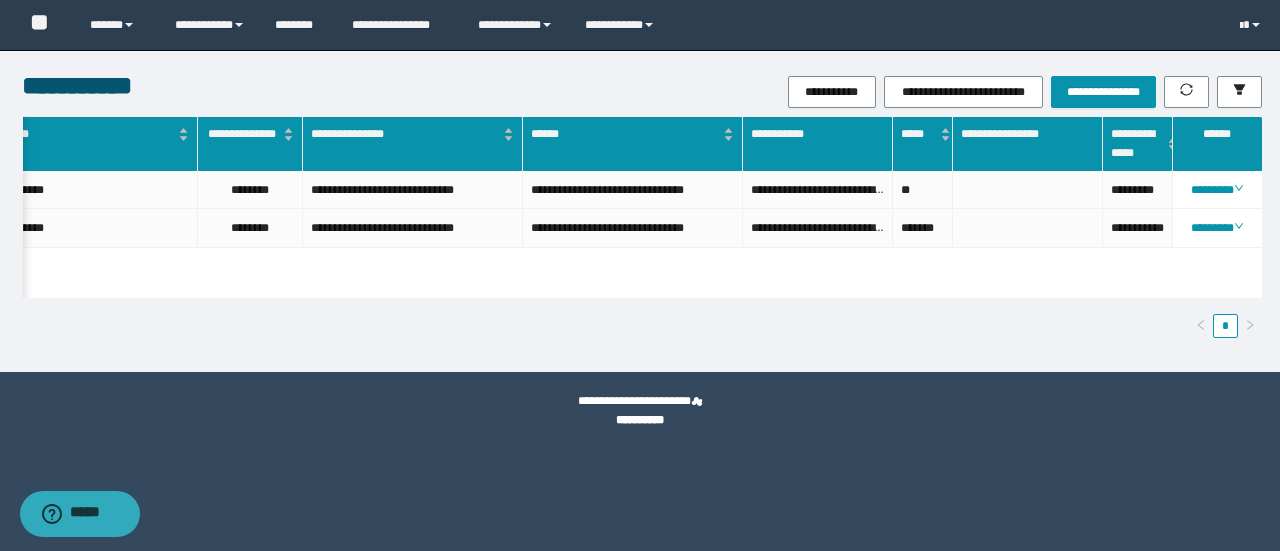 scroll, scrollTop: 0, scrollLeft: 822, axis: horizontal 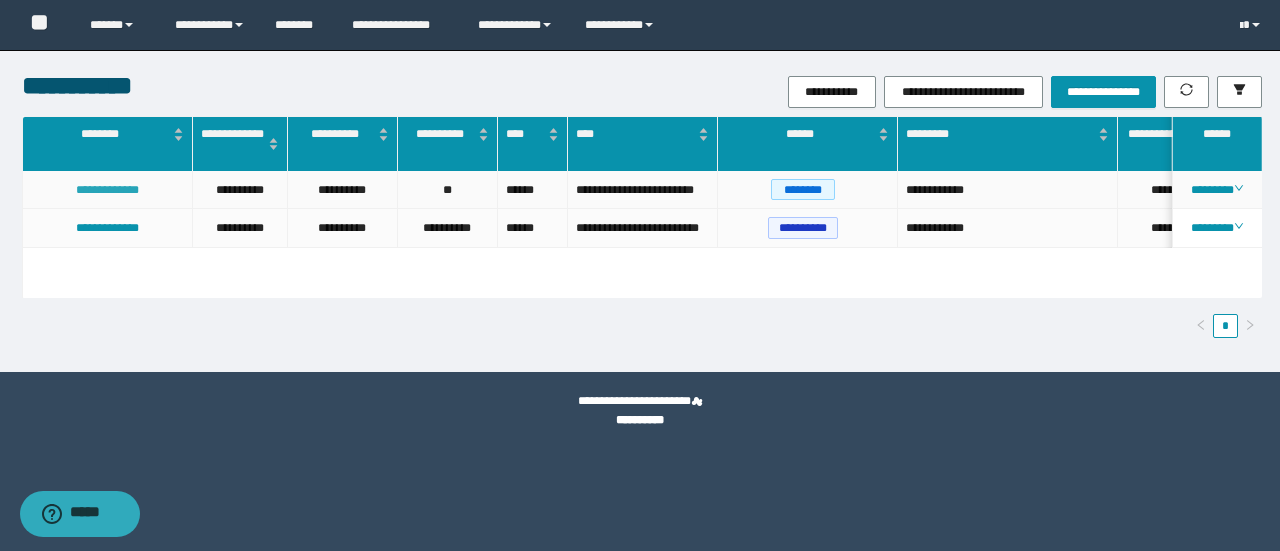 click on "**********" at bounding box center [107, 190] 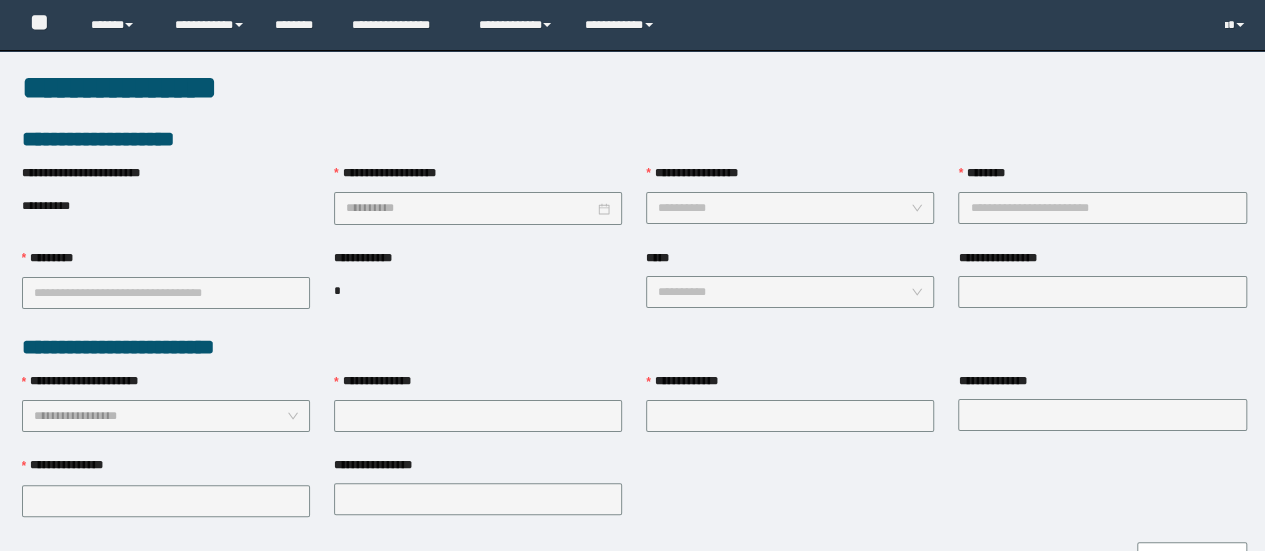 scroll, scrollTop: 114, scrollLeft: 0, axis: vertical 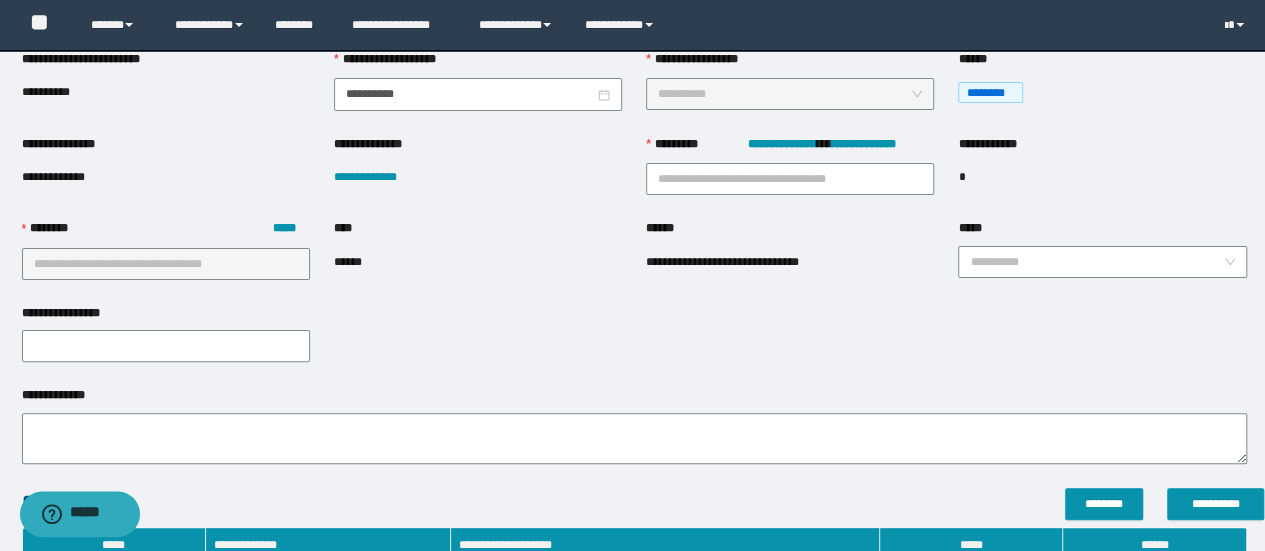 type on "**********" 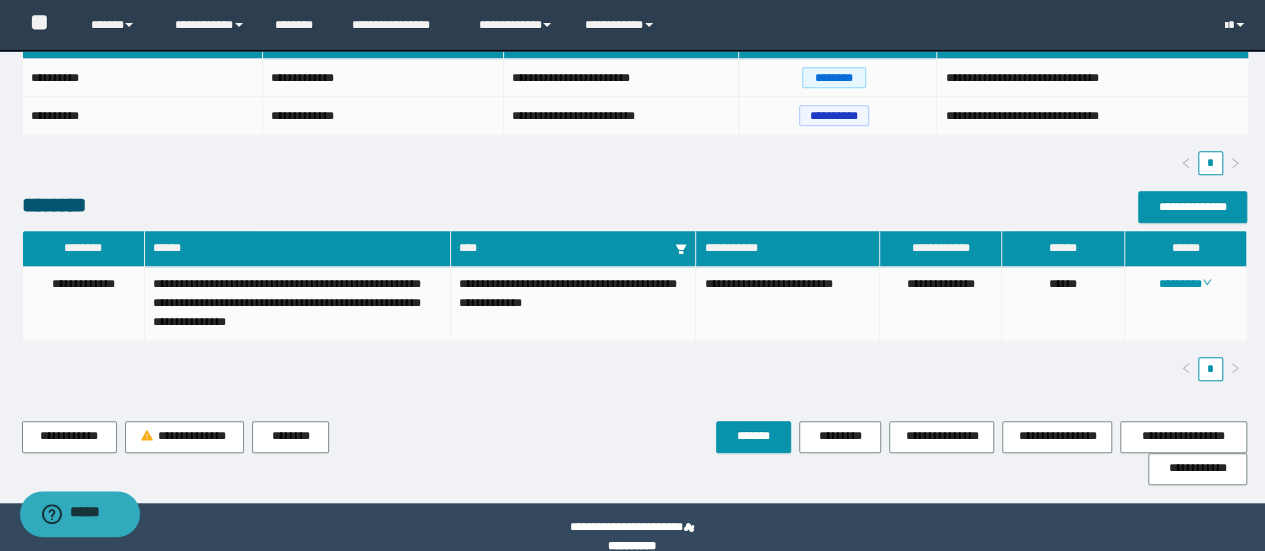 scroll, scrollTop: 652, scrollLeft: 0, axis: vertical 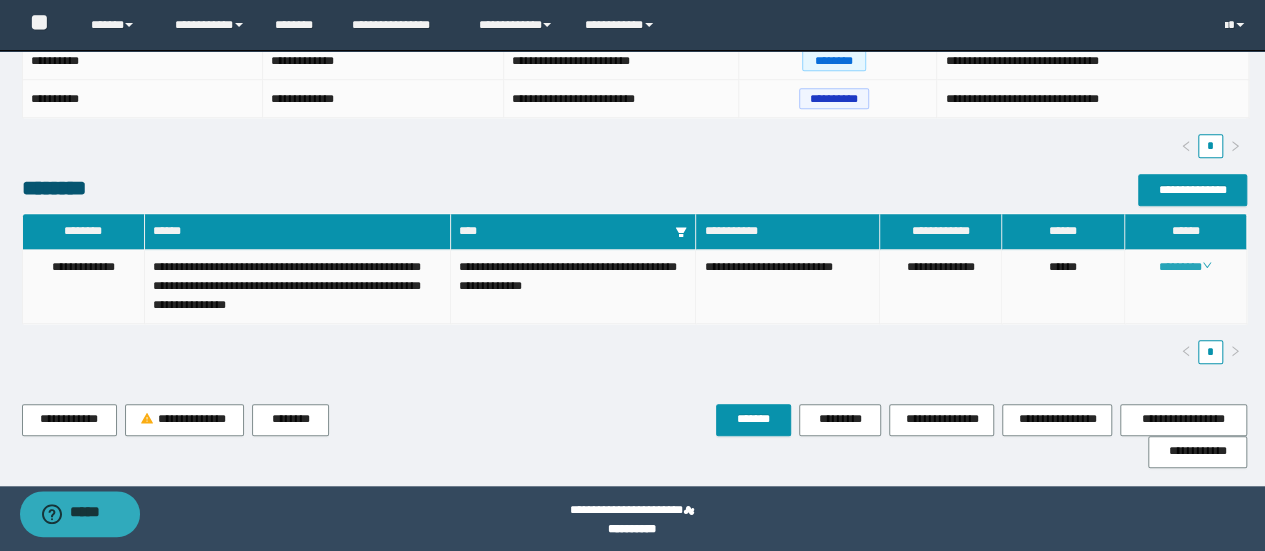 click on "********" at bounding box center [1185, 267] 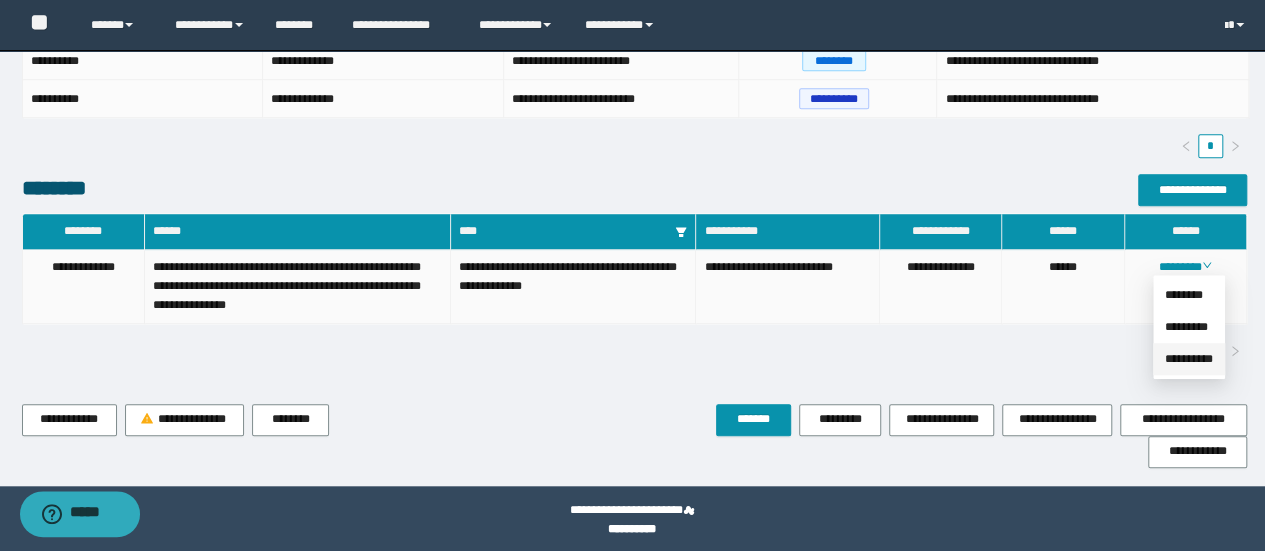 click on "**********" at bounding box center (1189, 359) 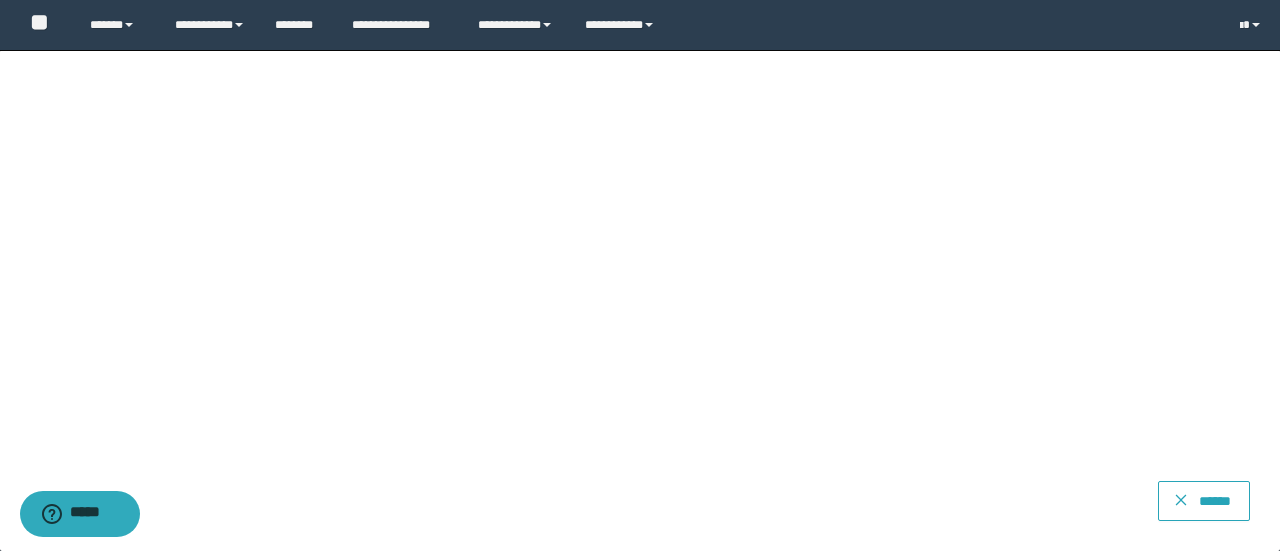 click on "******" at bounding box center (1204, 501) 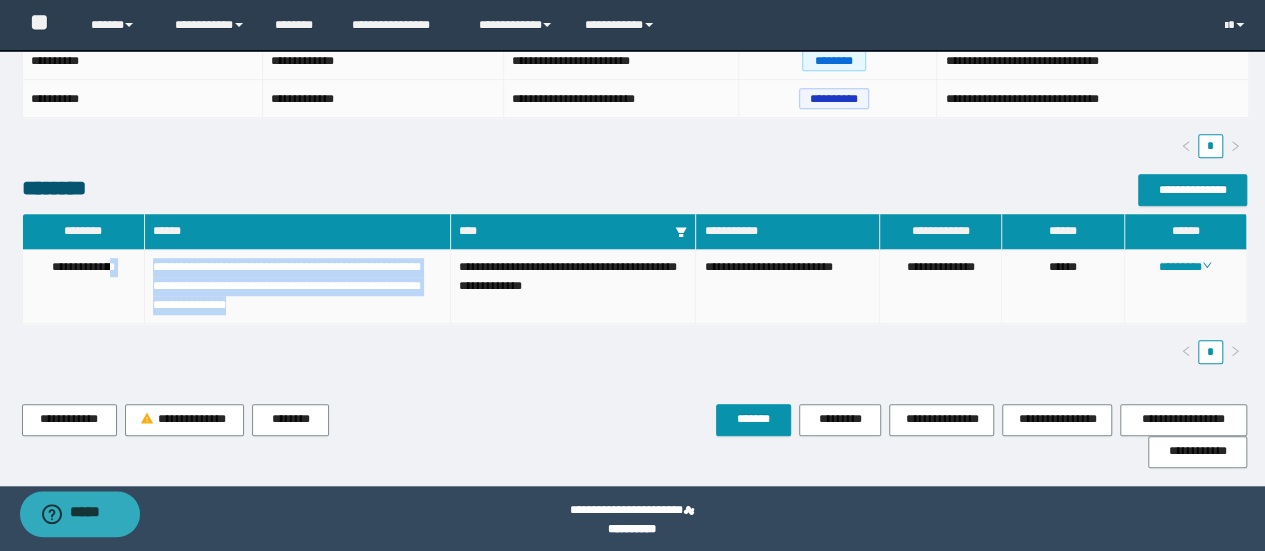 drag, startPoint x: 389, startPoint y: 289, endPoint x: 118, endPoint y: 269, distance: 271.737 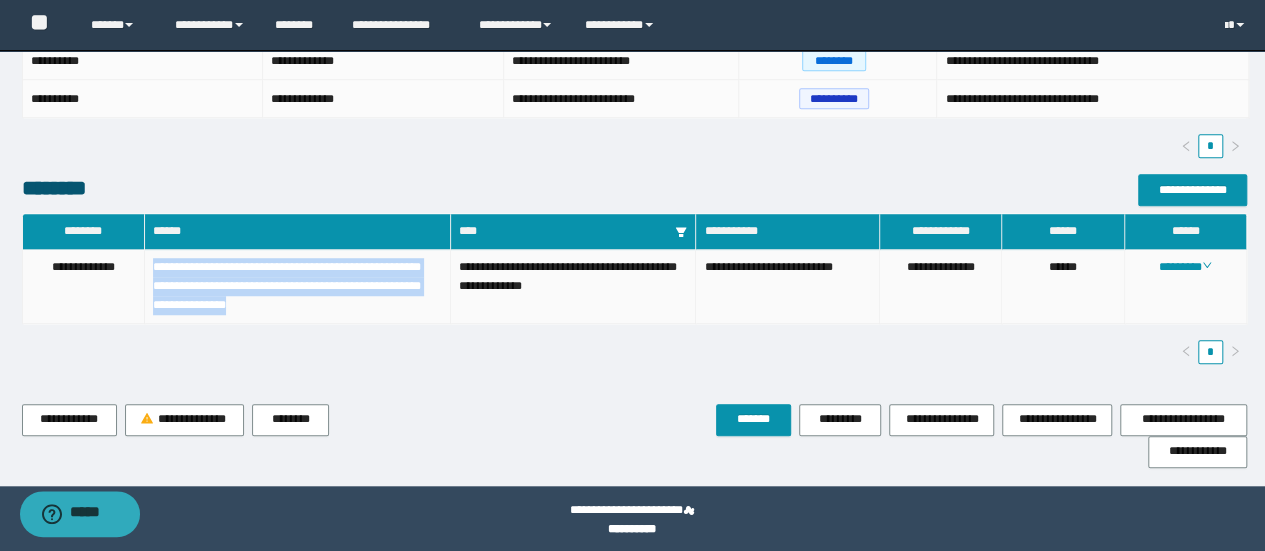drag, startPoint x: 147, startPoint y: 259, endPoint x: 425, endPoint y: 306, distance: 281.94504 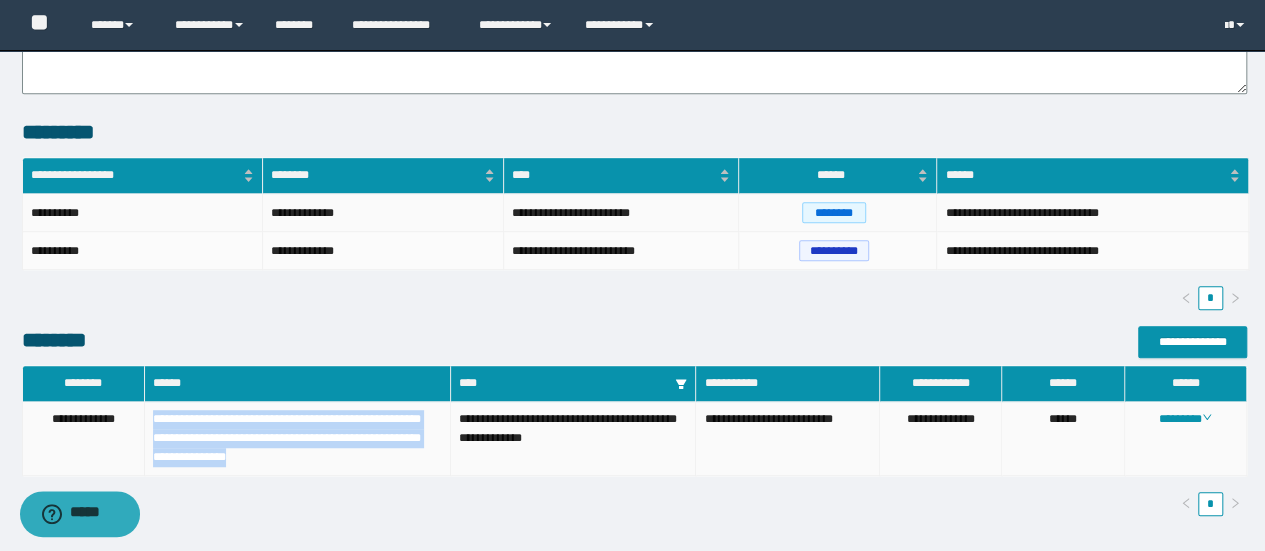 scroll, scrollTop: 600, scrollLeft: 0, axis: vertical 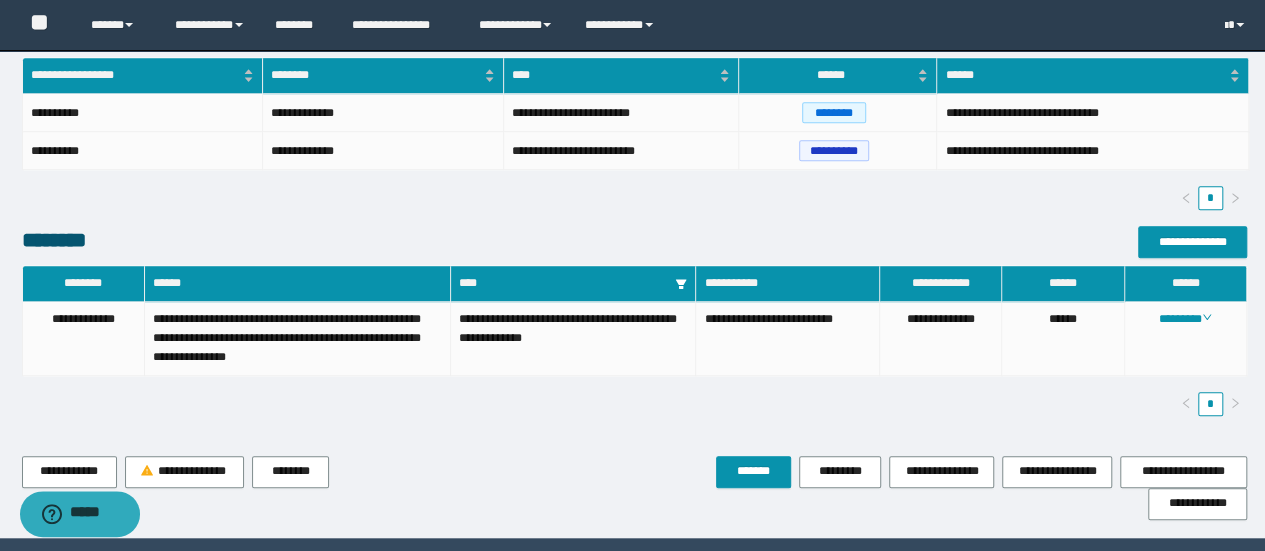 click on "*" at bounding box center [634, 404] 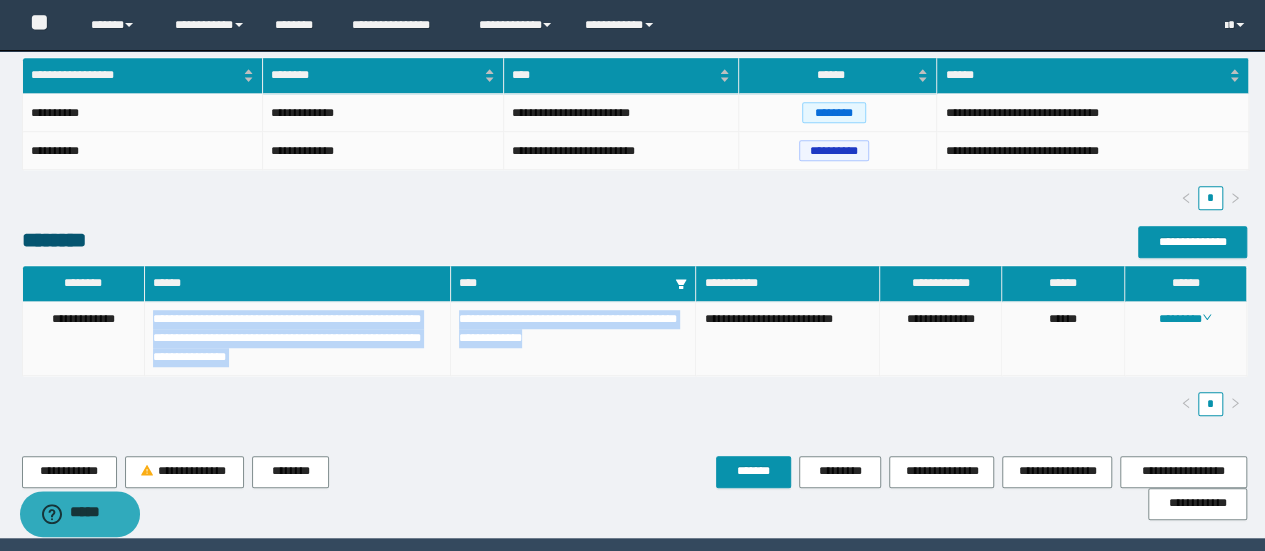 drag, startPoint x: 560, startPoint y: 337, endPoint x: 147, endPoint y: 323, distance: 413.2372 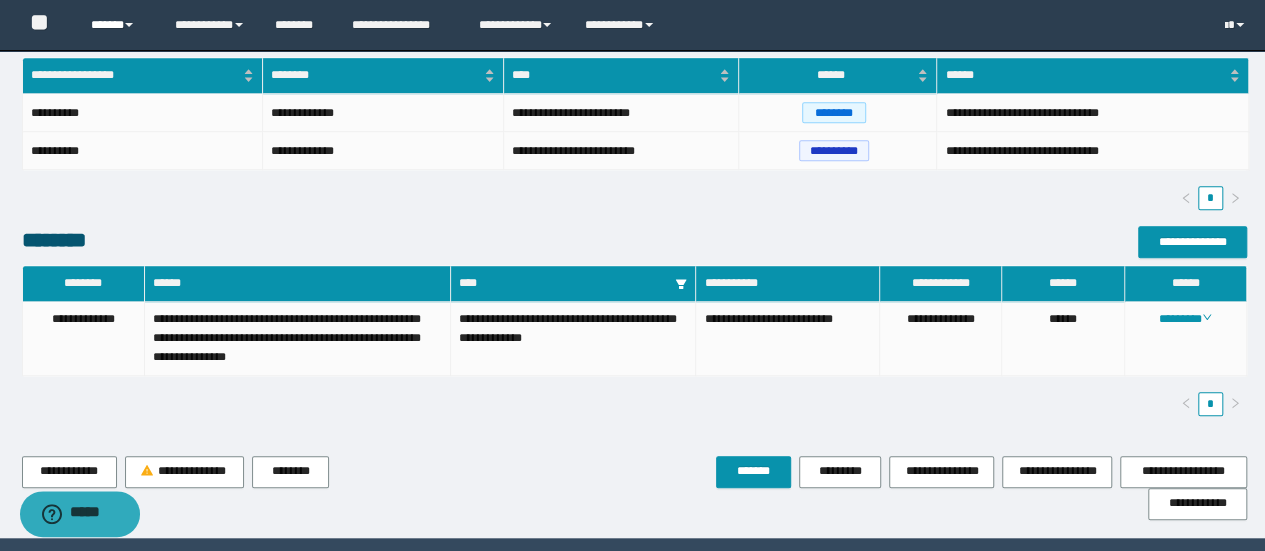 click on "******" at bounding box center (117, 25) 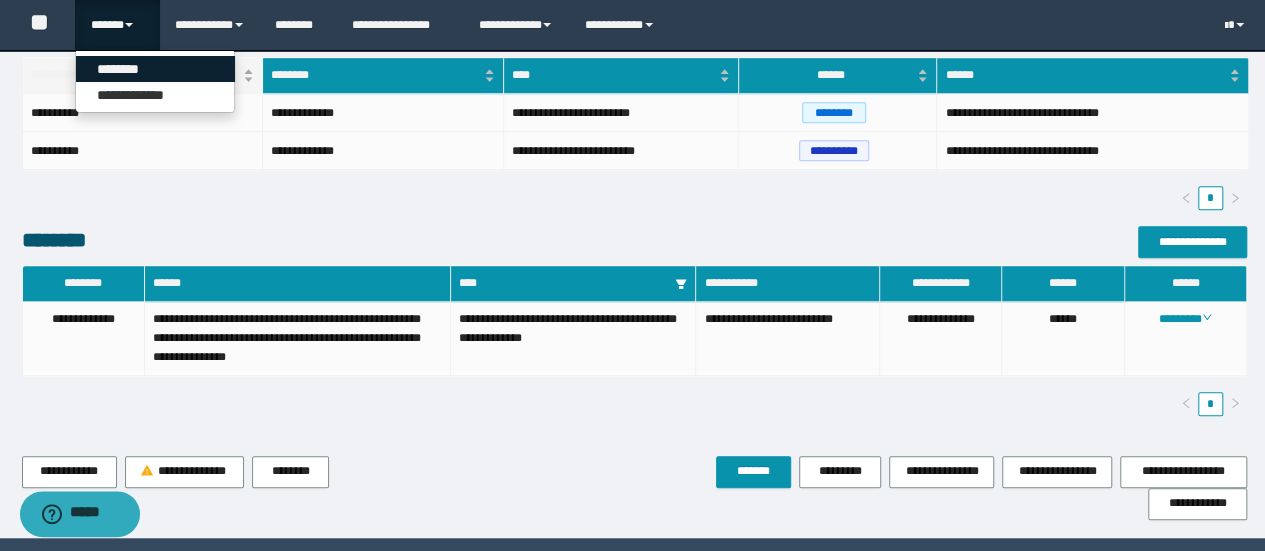 click on "********" at bounding box center [155, 69] 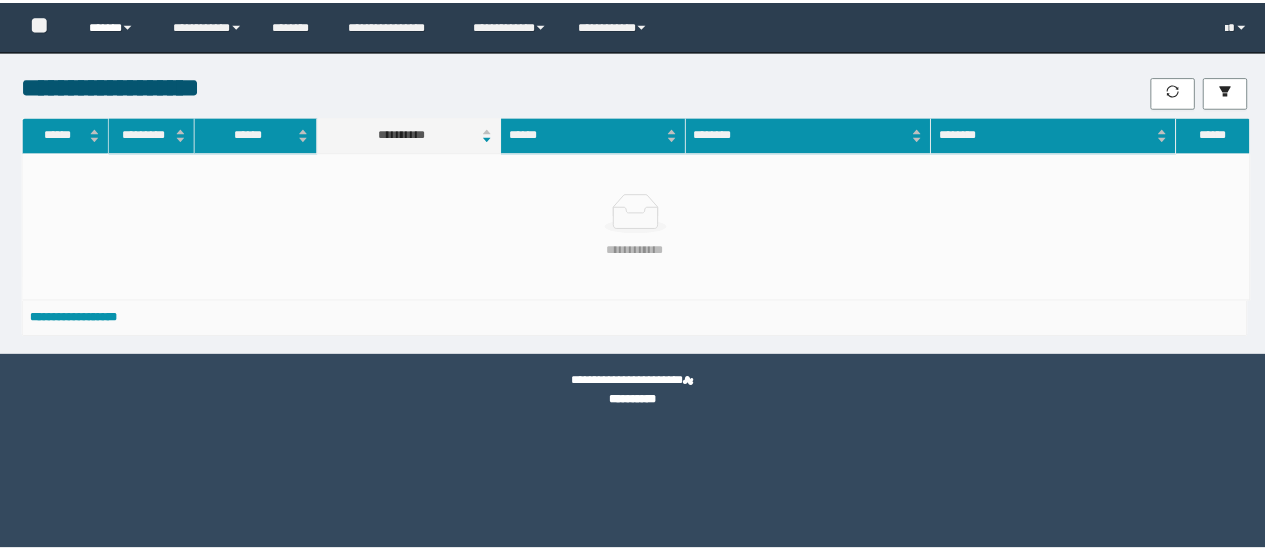 scroll, scrollTop: 0, scrollLeft: 0, axis: both 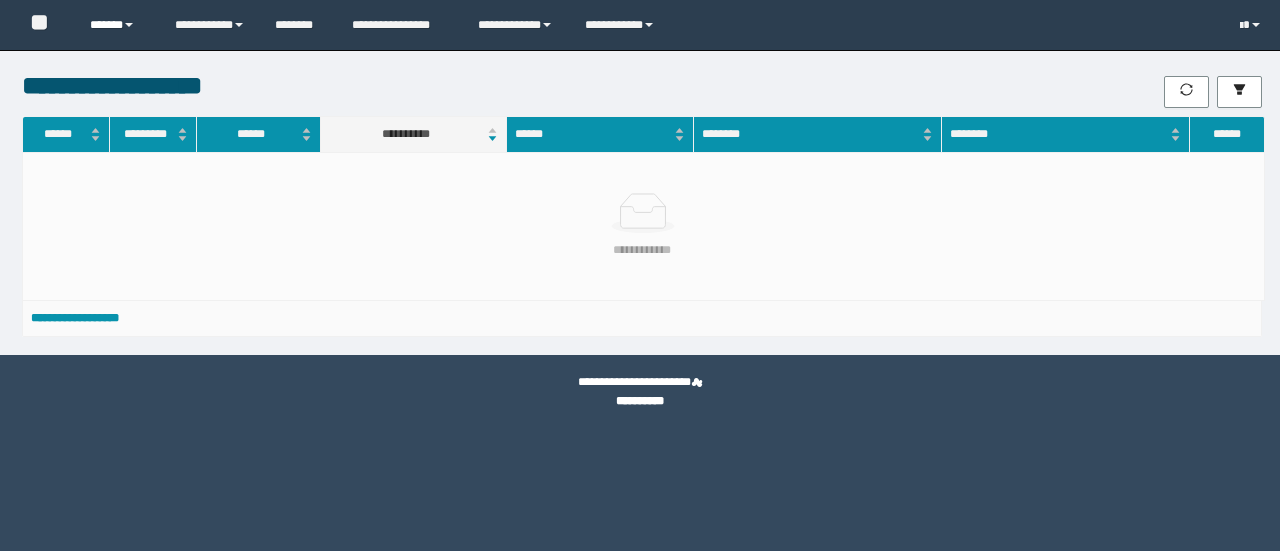 click on "******" at bounding box center [117, 25] 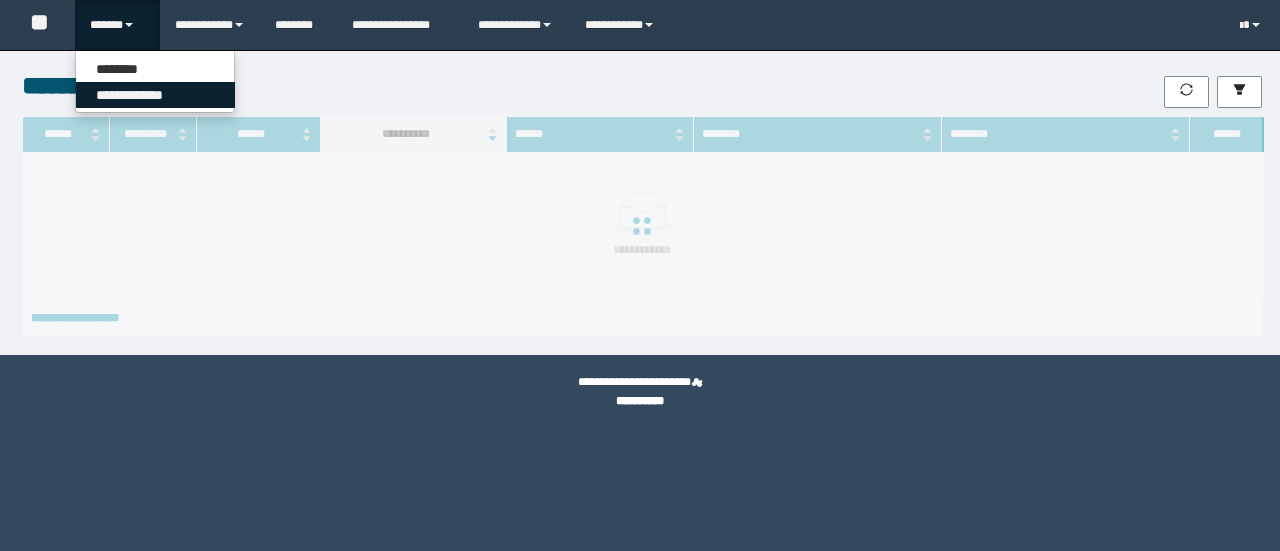 click on "**********" at bounding box center (155, 95) 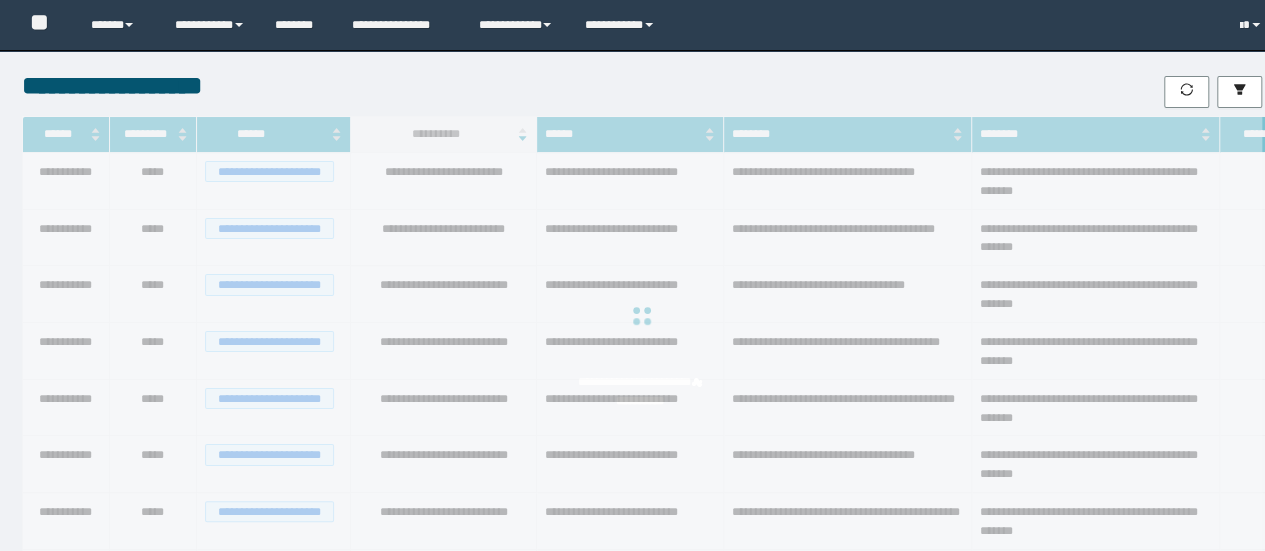 scroll, scrollTop: 0, scrollLeft: 0, axis: both 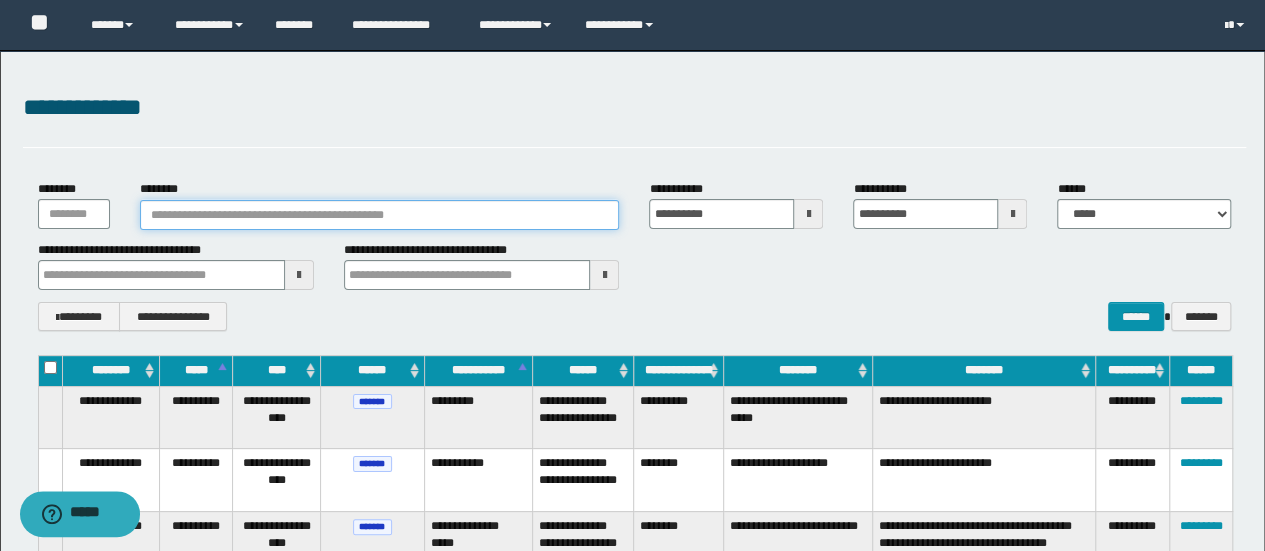 click on "********" at bounding box center (380, 215) 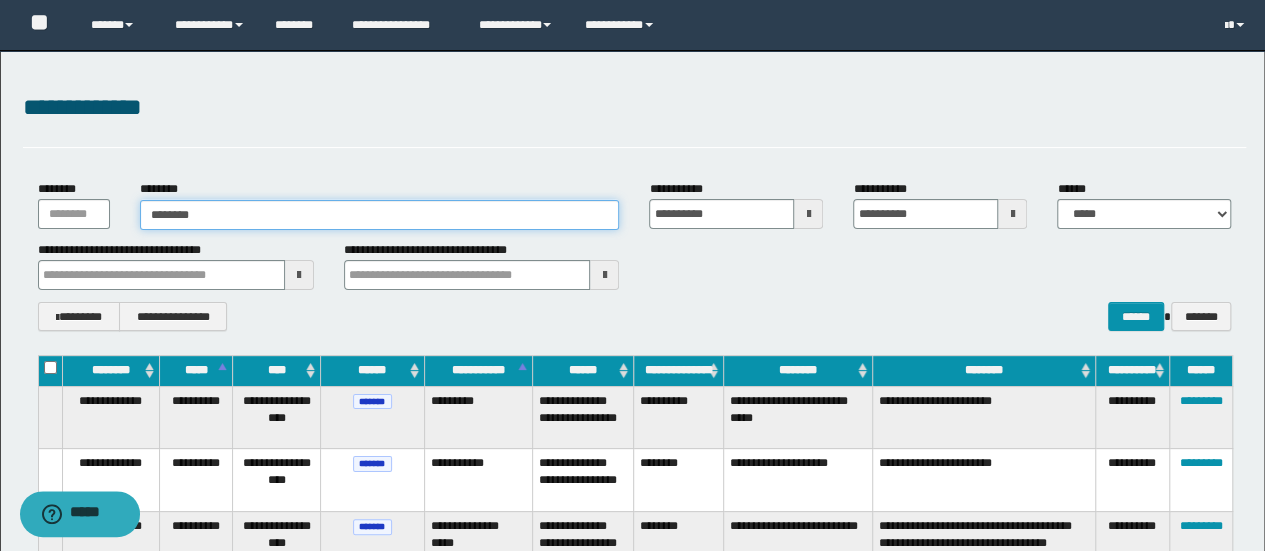 type on "********" 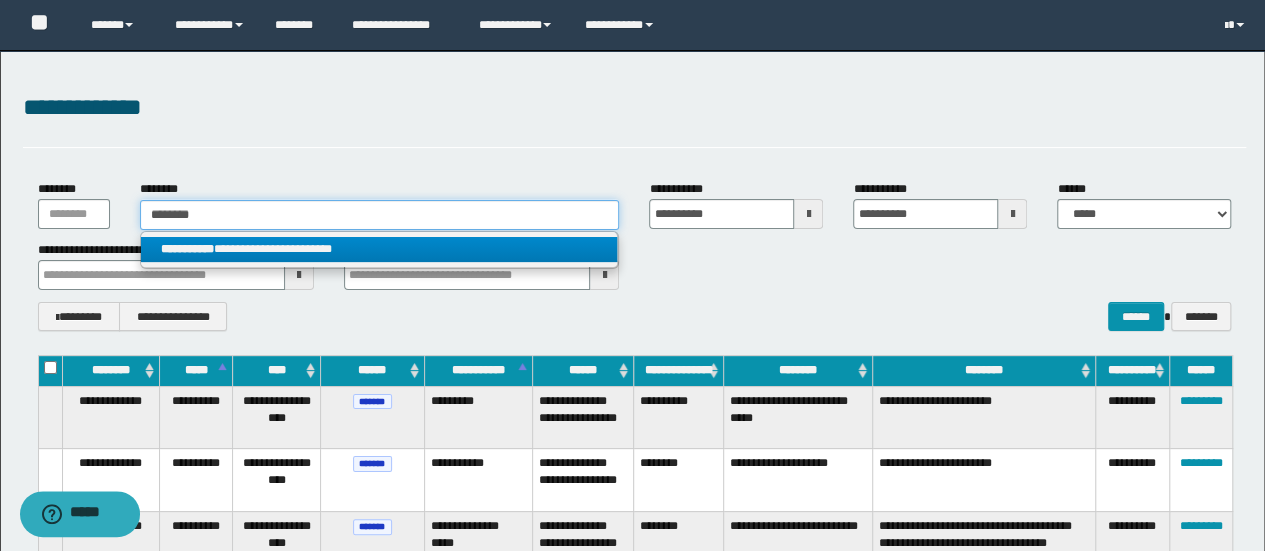 type on "********" 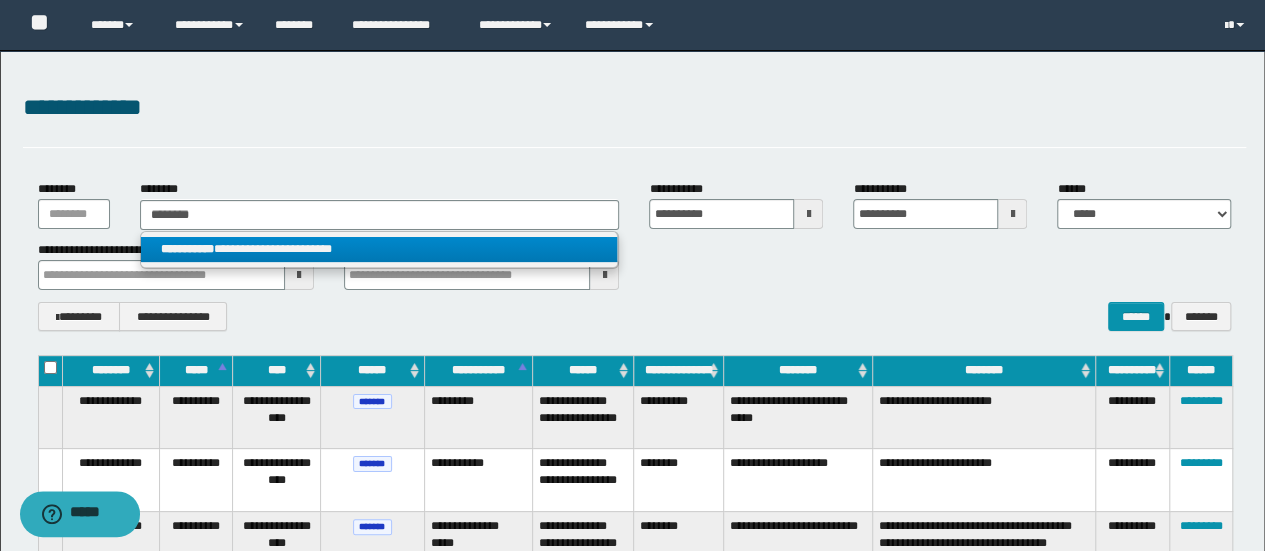 click on "**********" at bounding box center [379, 249] 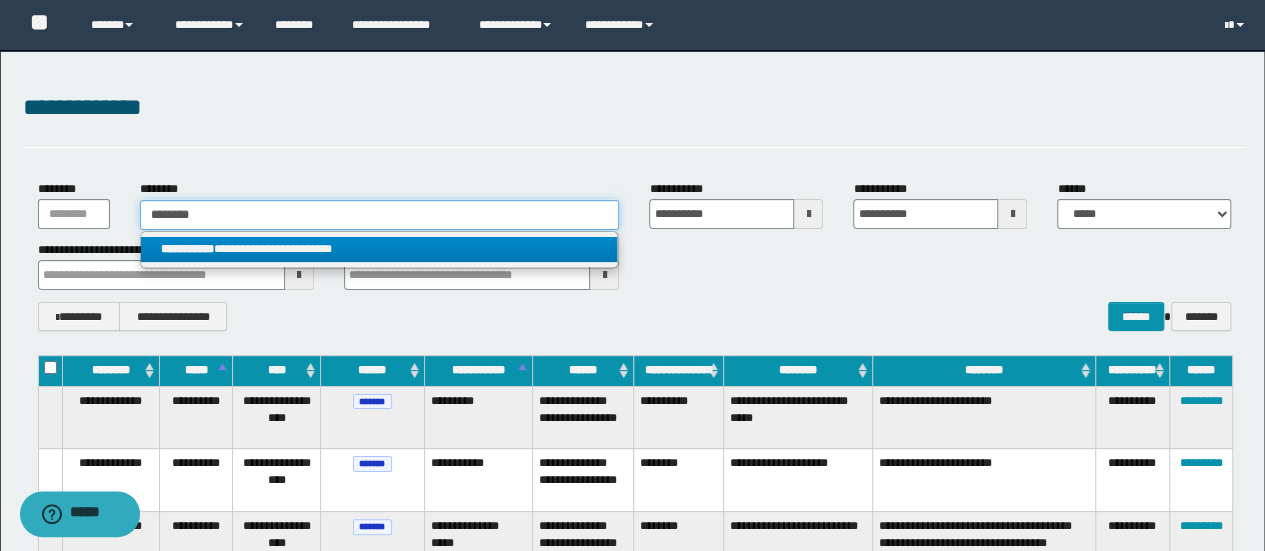 type 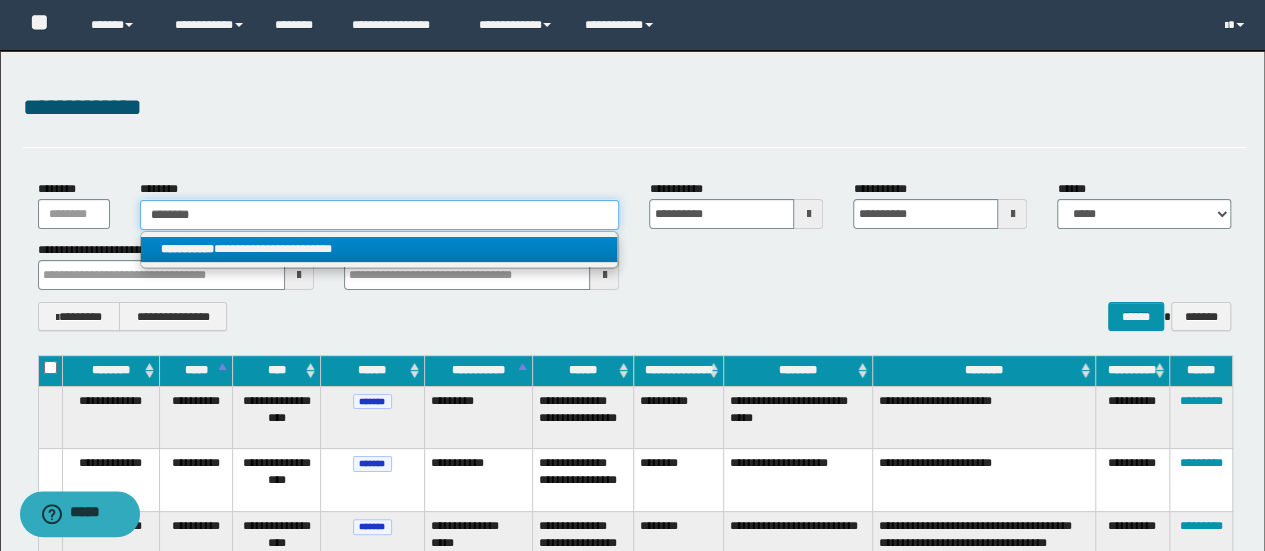 type on "**********" 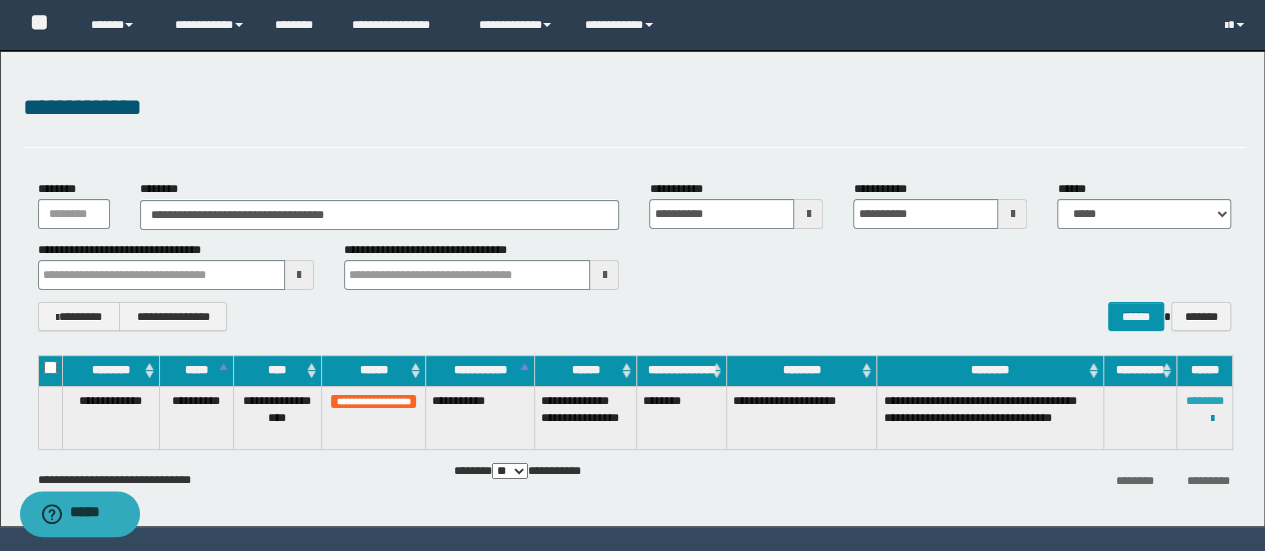 click on "********" at bounding box center [1205, 401] 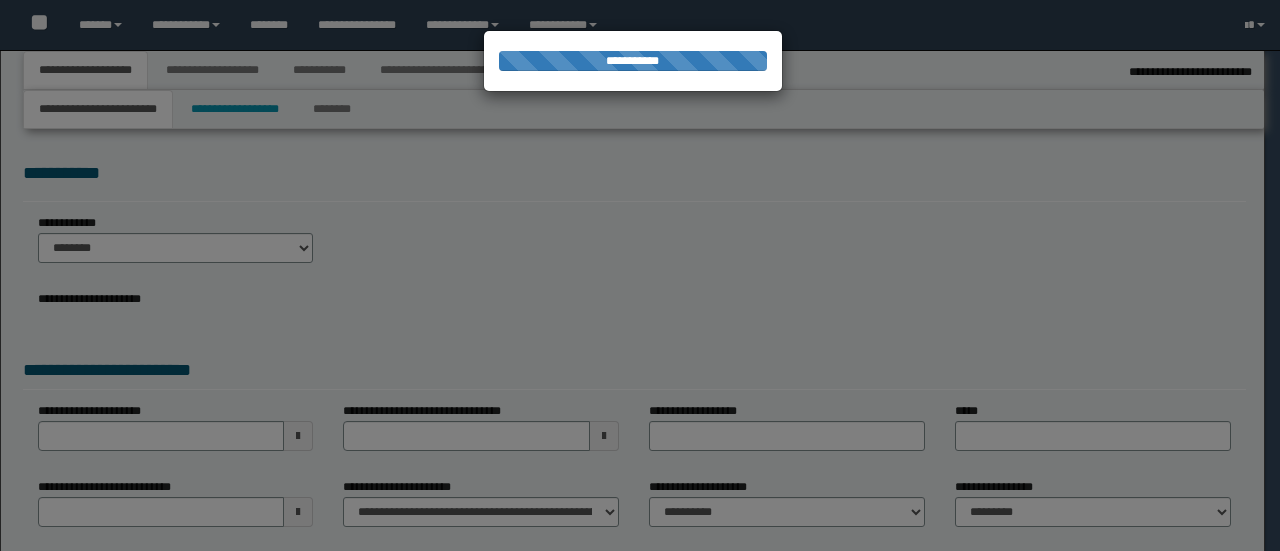 select on "*" 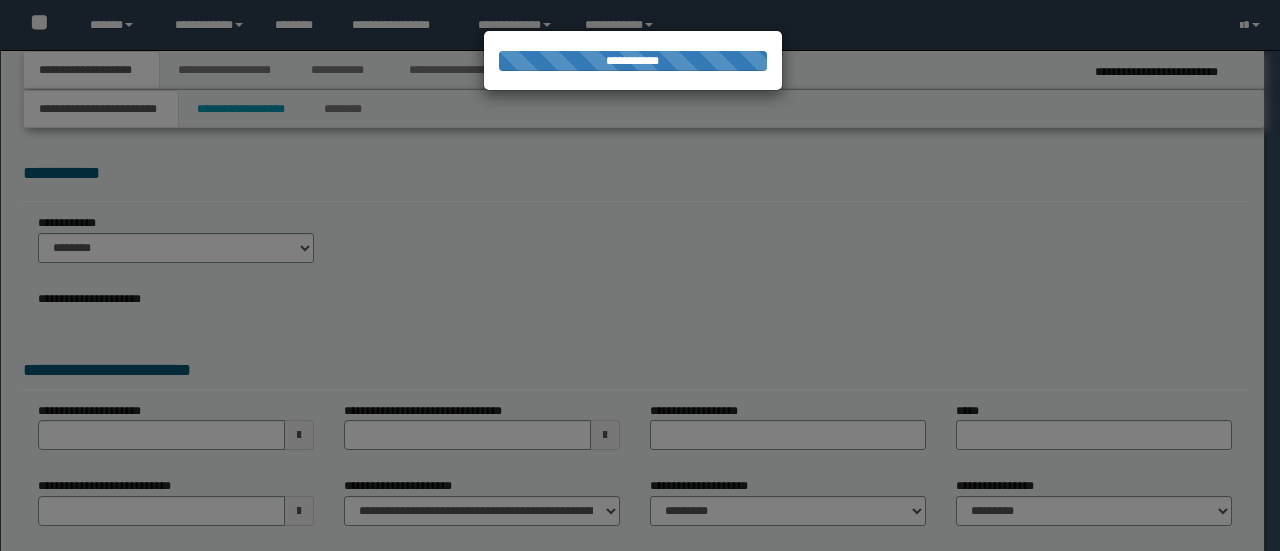 scroll, scrollTop: 0, scrollLeft: 0, axis: both 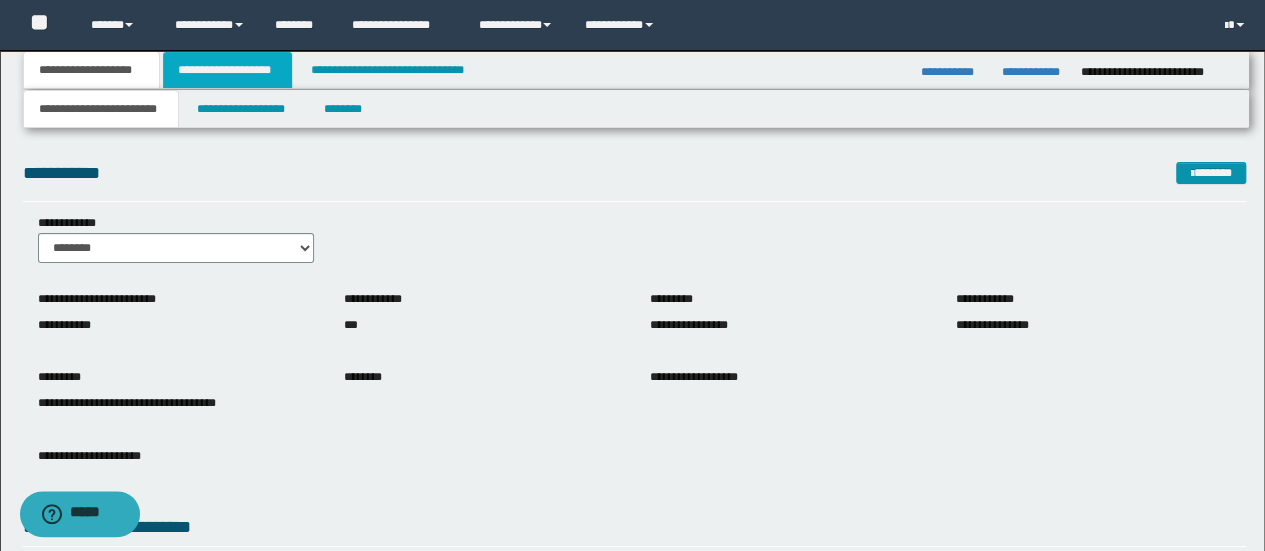 click on "**********" at bounding box center (227, 70) 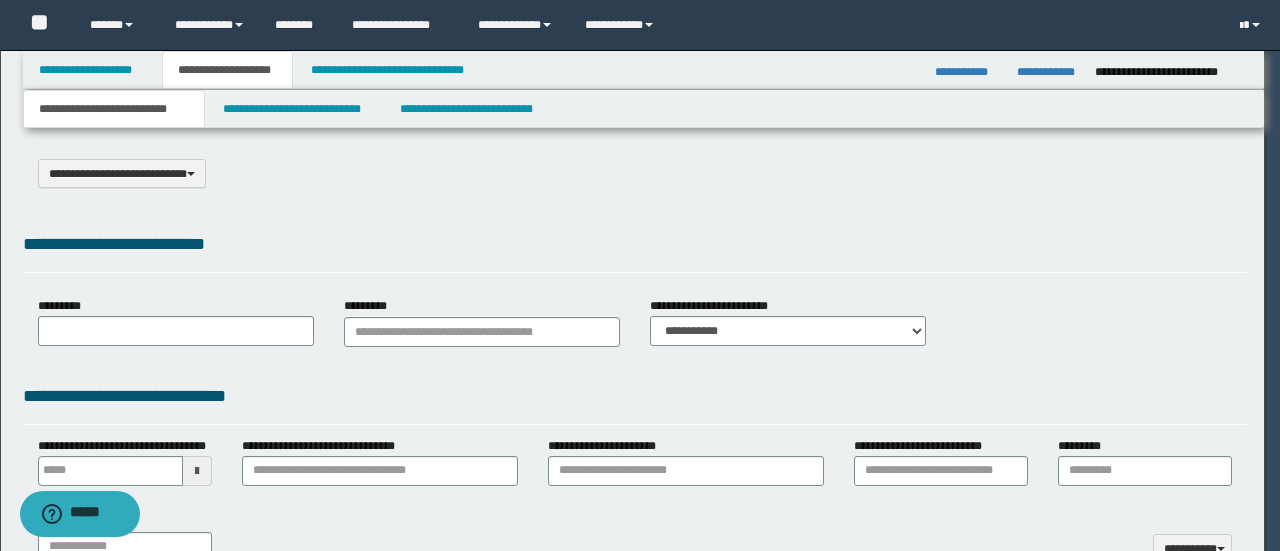 scroll, scrollTop: 0, scrollLeft: 0, axis: both 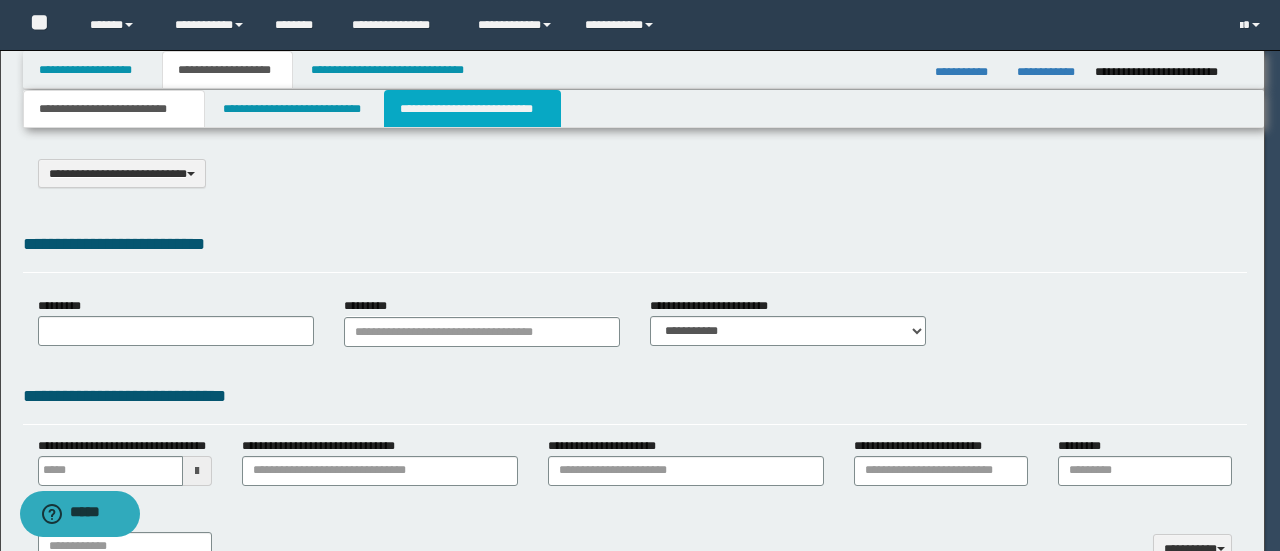 select on "*" 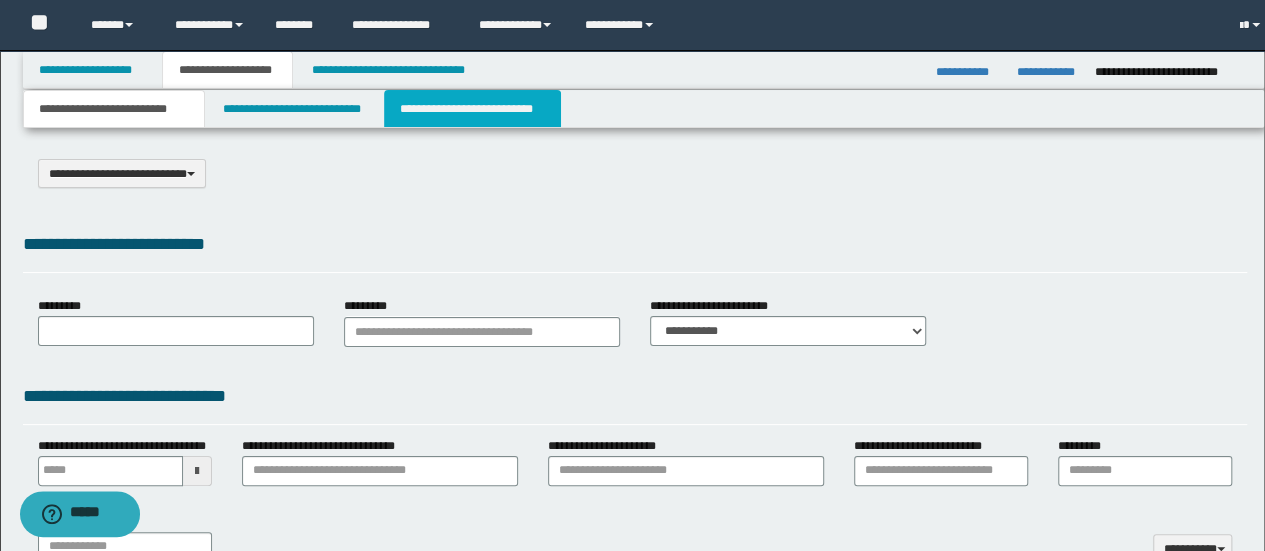 click on "**********" at bounding box center (472, 109) 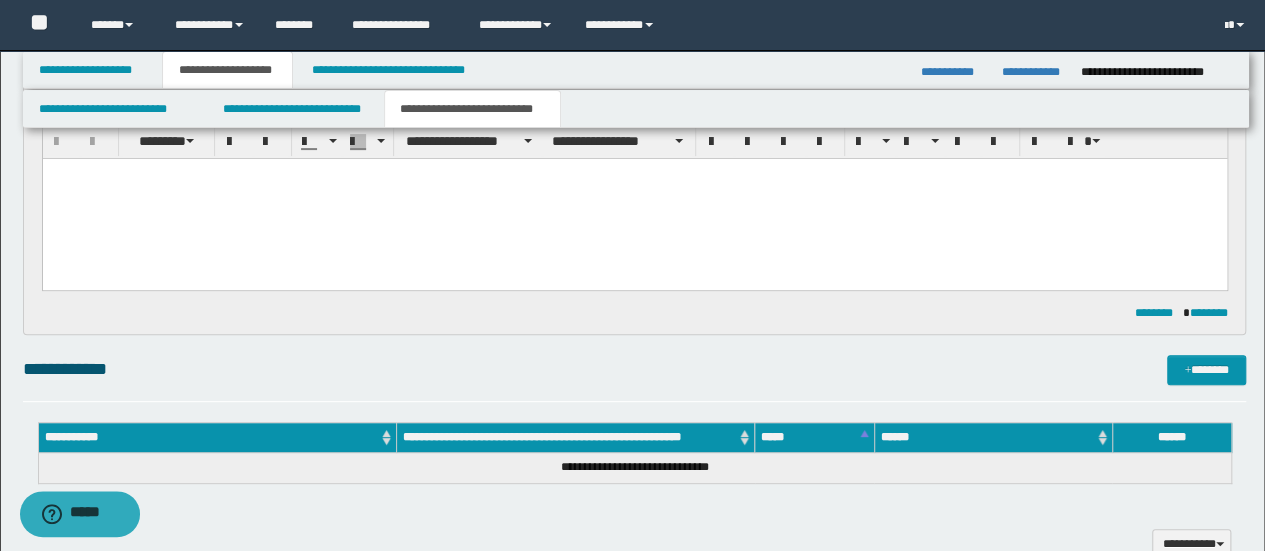 scroll, scrollTop: 200, scrollLeft: 0, axis: vertical 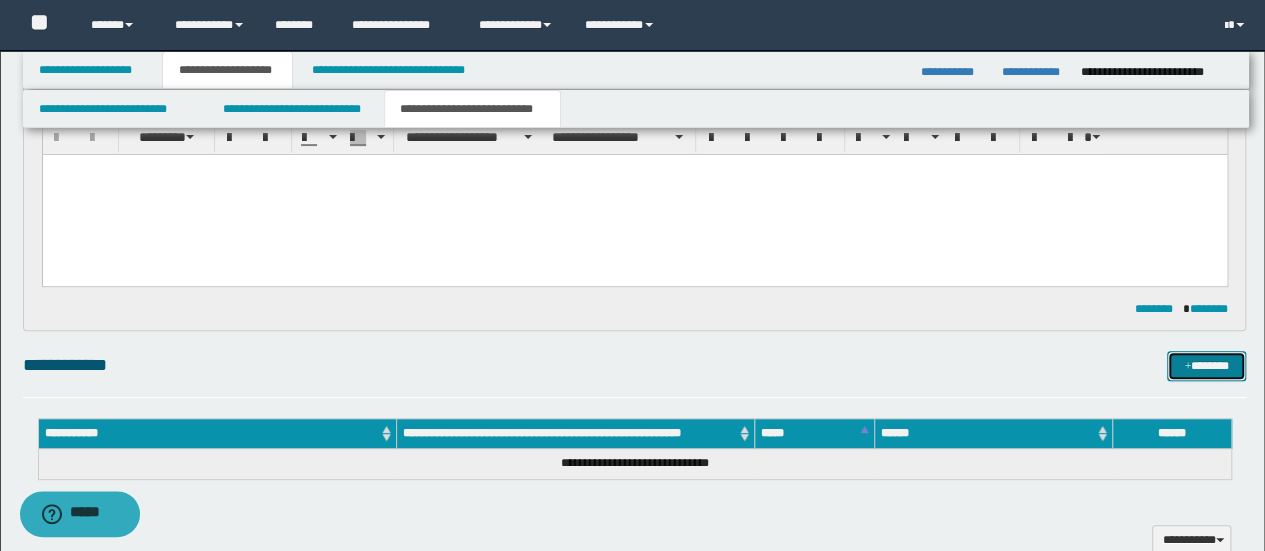 click on "*******" at bounding box center [1206, 365] 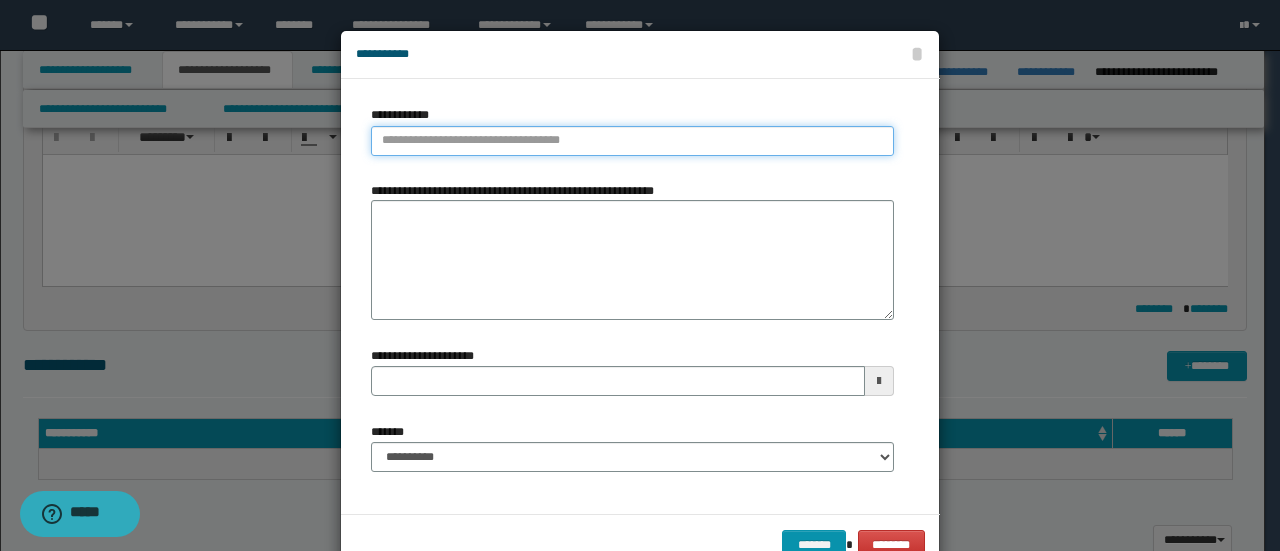 click on "**********" at bounding box center [632, 141] 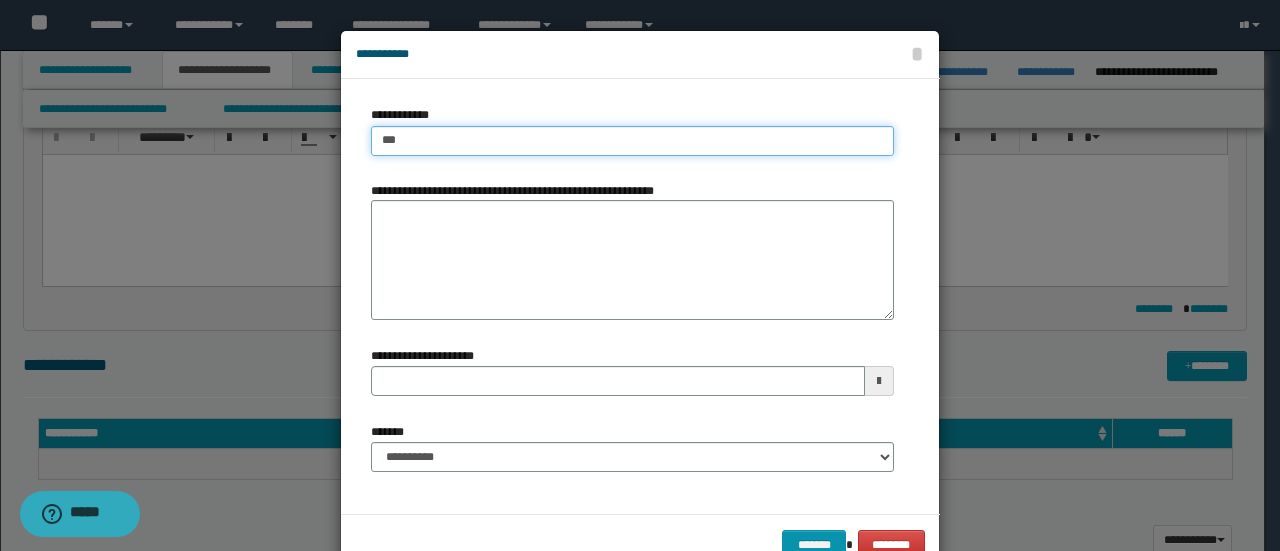 type on "****" 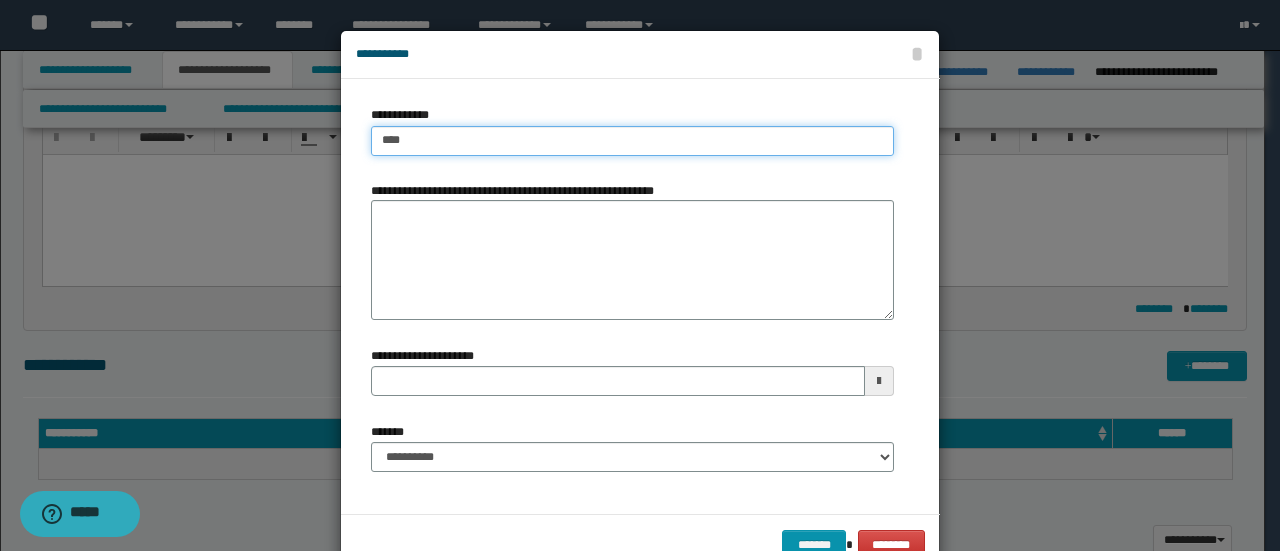 type on "****" 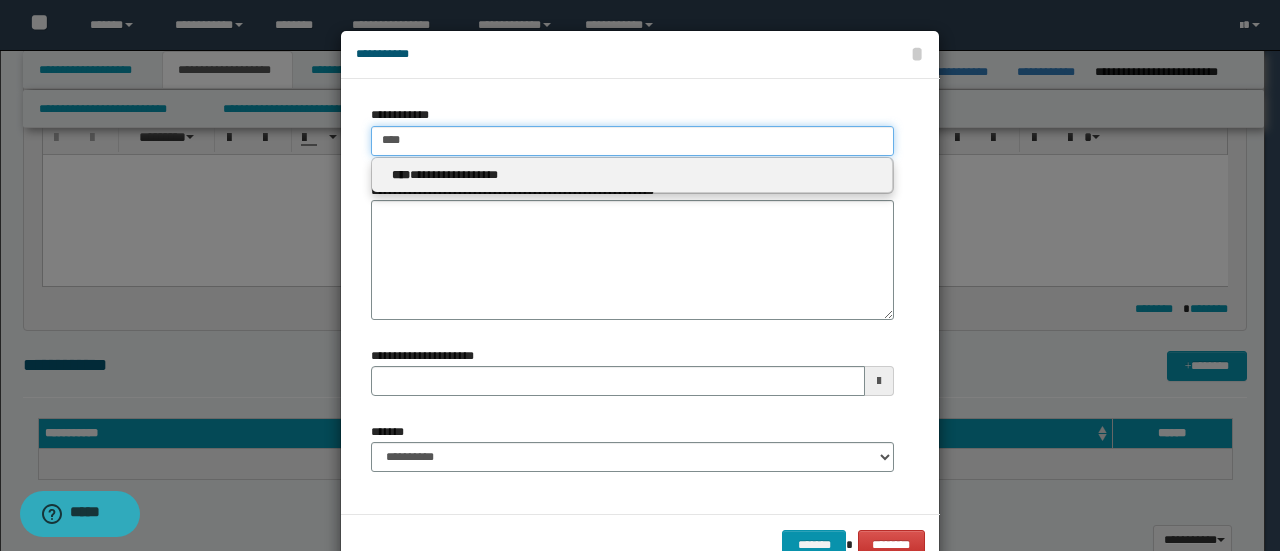 type on "****" 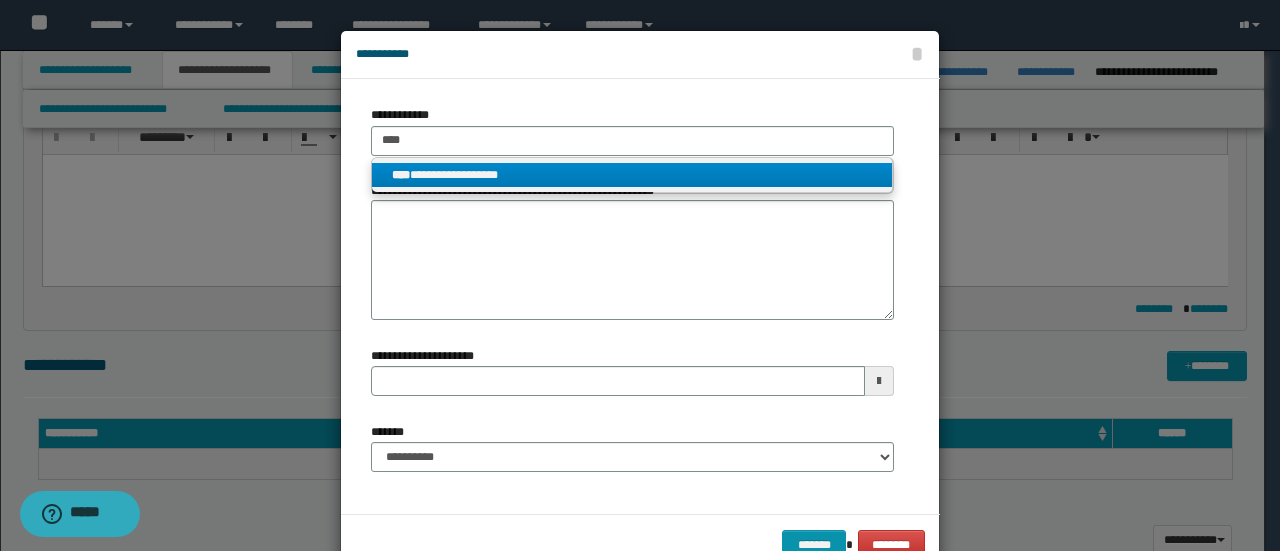 click on "**********" at bounding box center [632, 175] 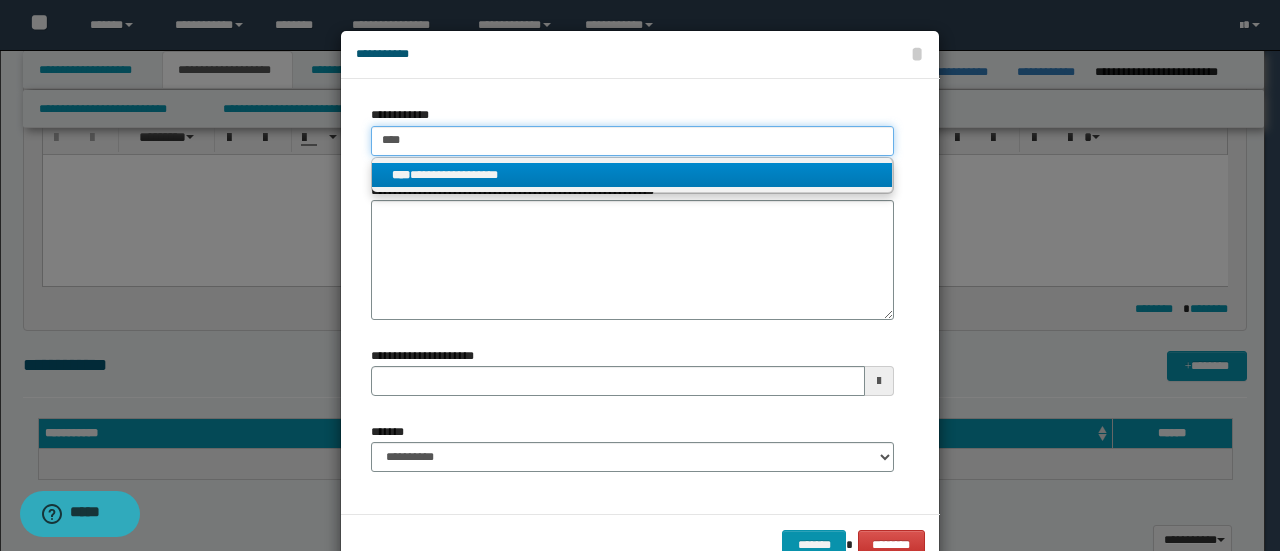 type 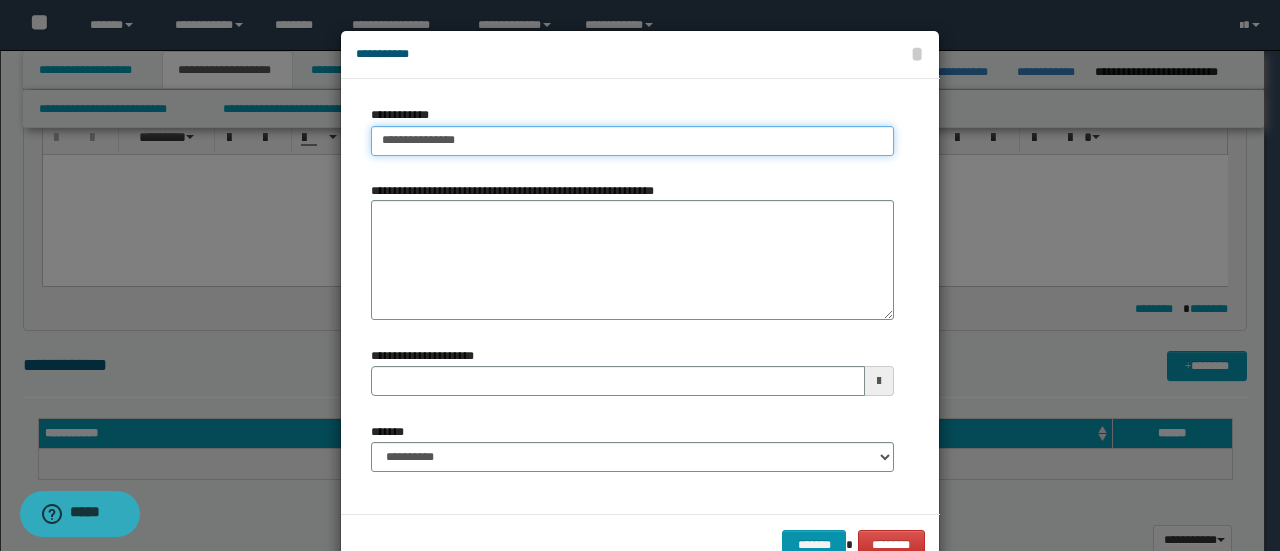 type 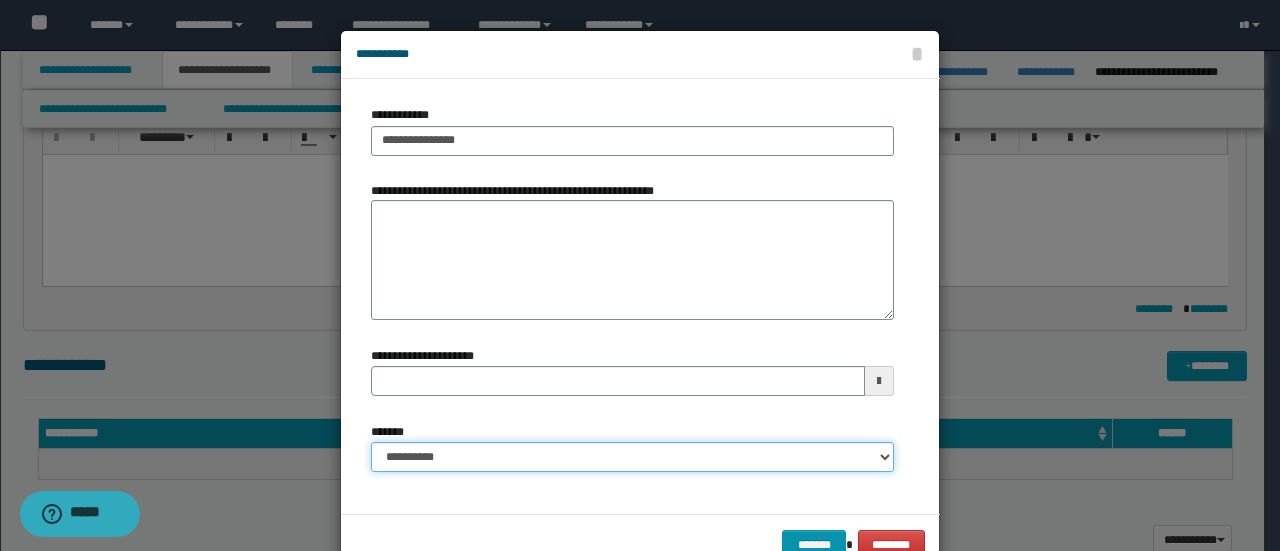 drag, startPoint x: 606, startPoint y: 459, endPoint x: 595, endPoint y: 459, distance: 11 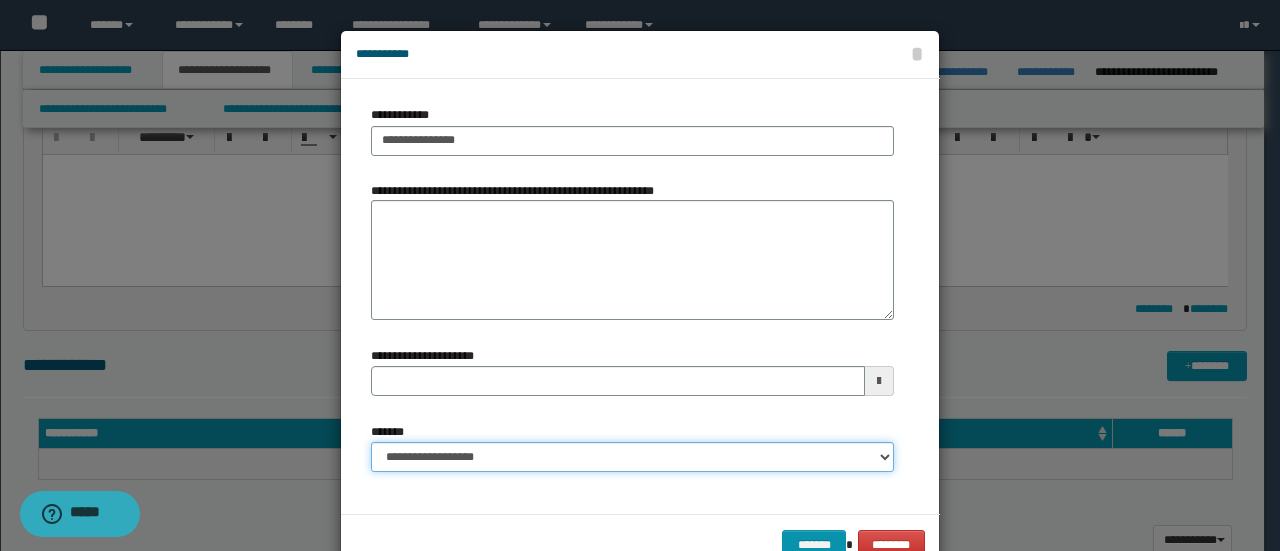 click on "**********" at bounding box center (632, 457) 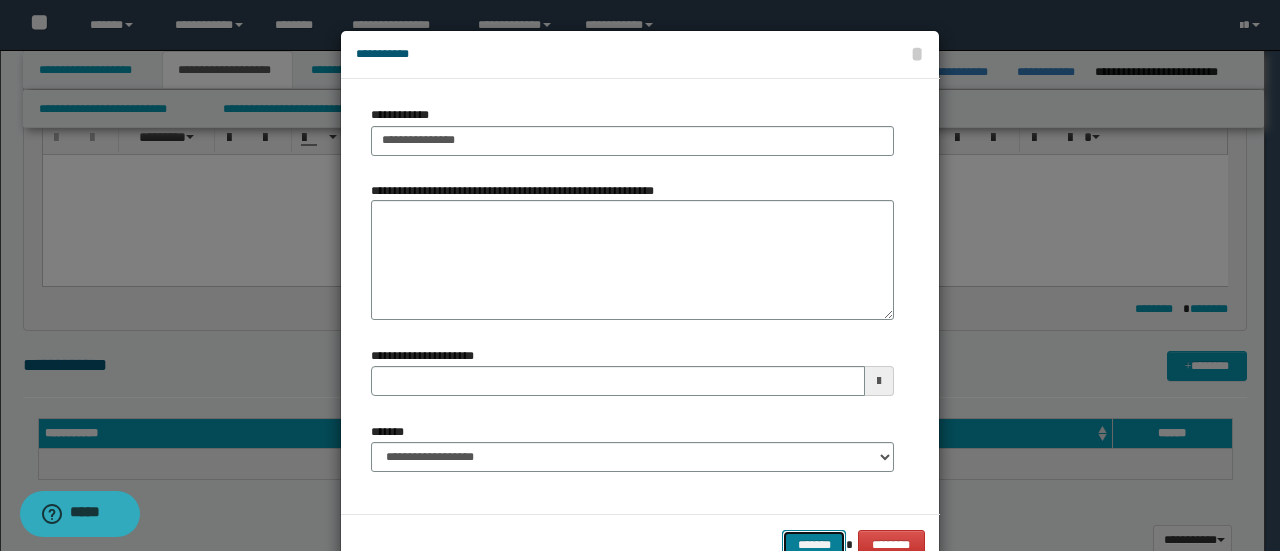 click on "*******" at bounding box center [814, 544] 